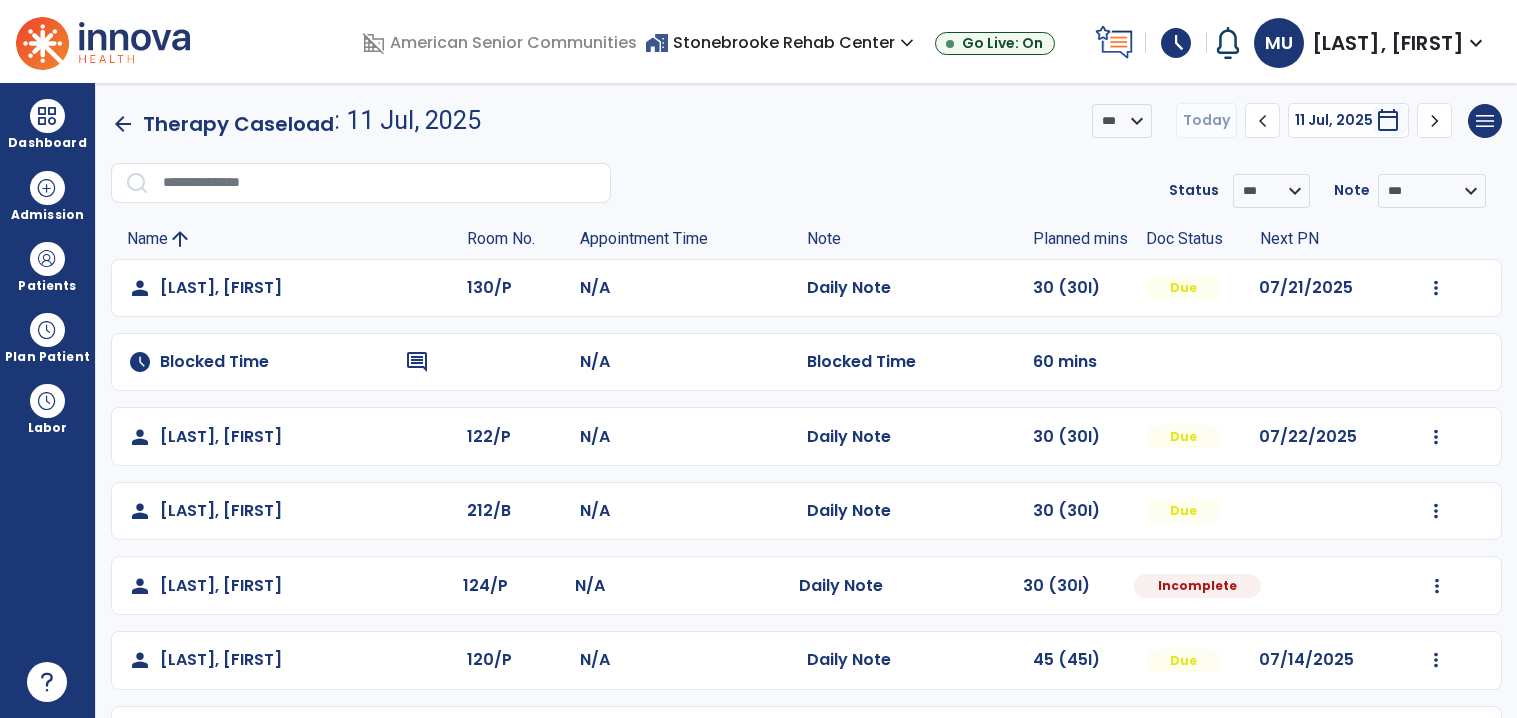 scroll, scrollTop: 0, scrollLeft: 0, axis: both 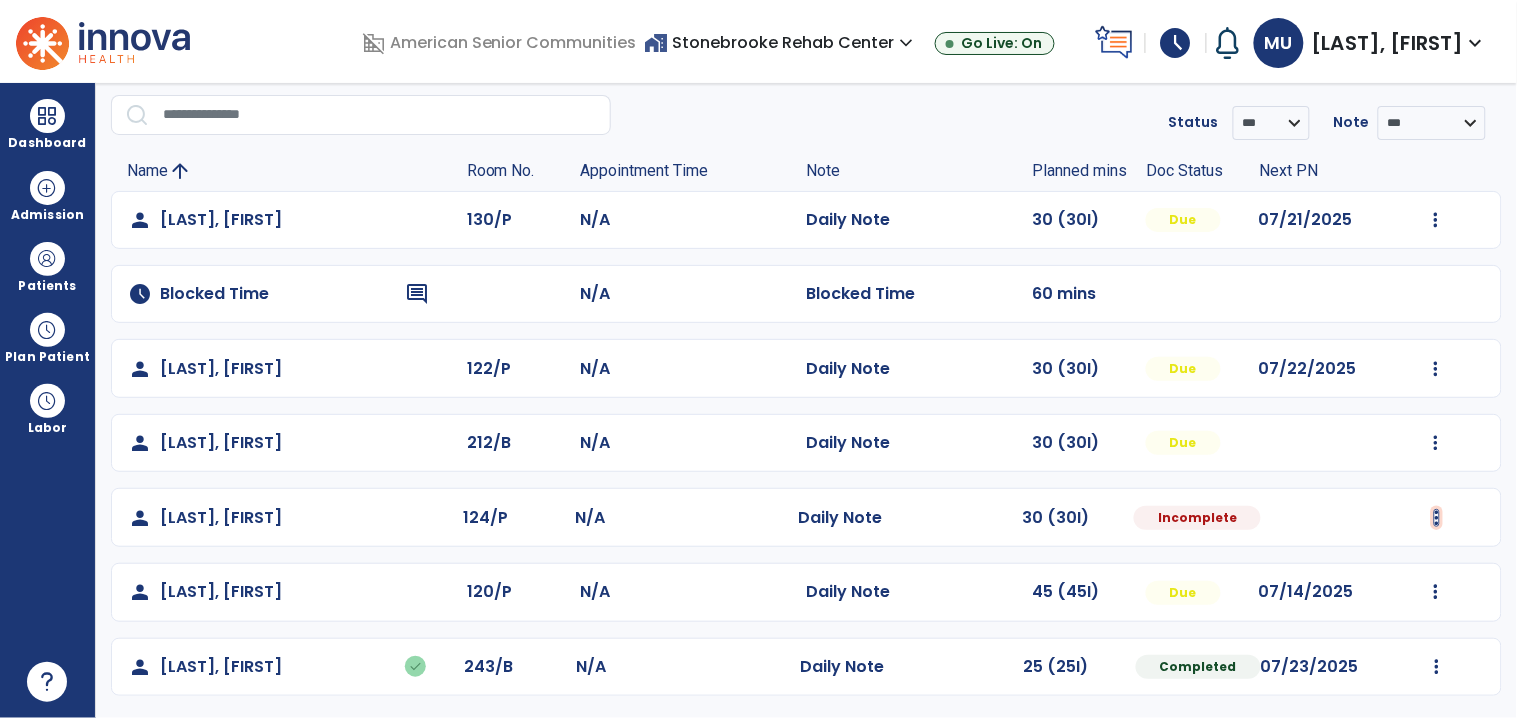 click at bounding box center [1436, 220] 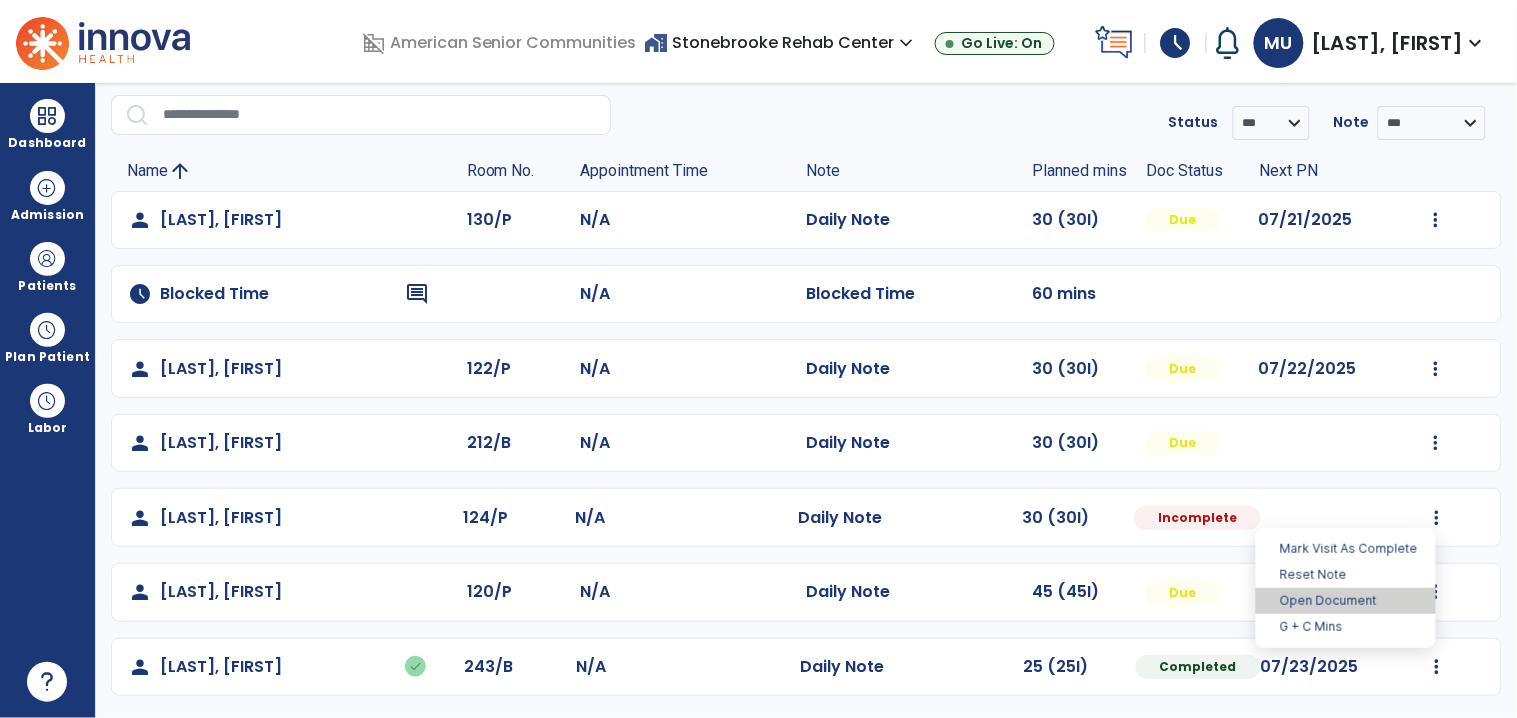 click on "Open Document" at bounding box center [1346, 601] 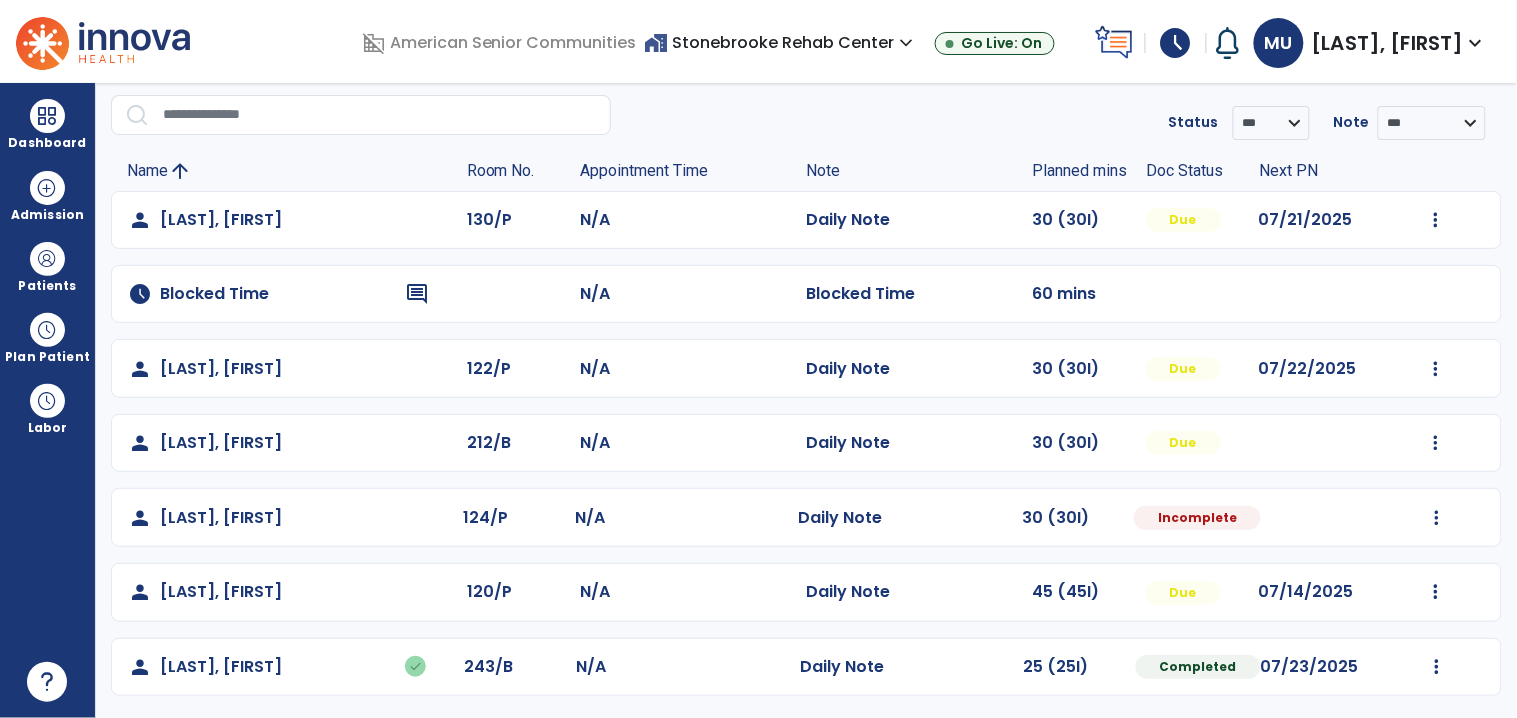 select on "*" 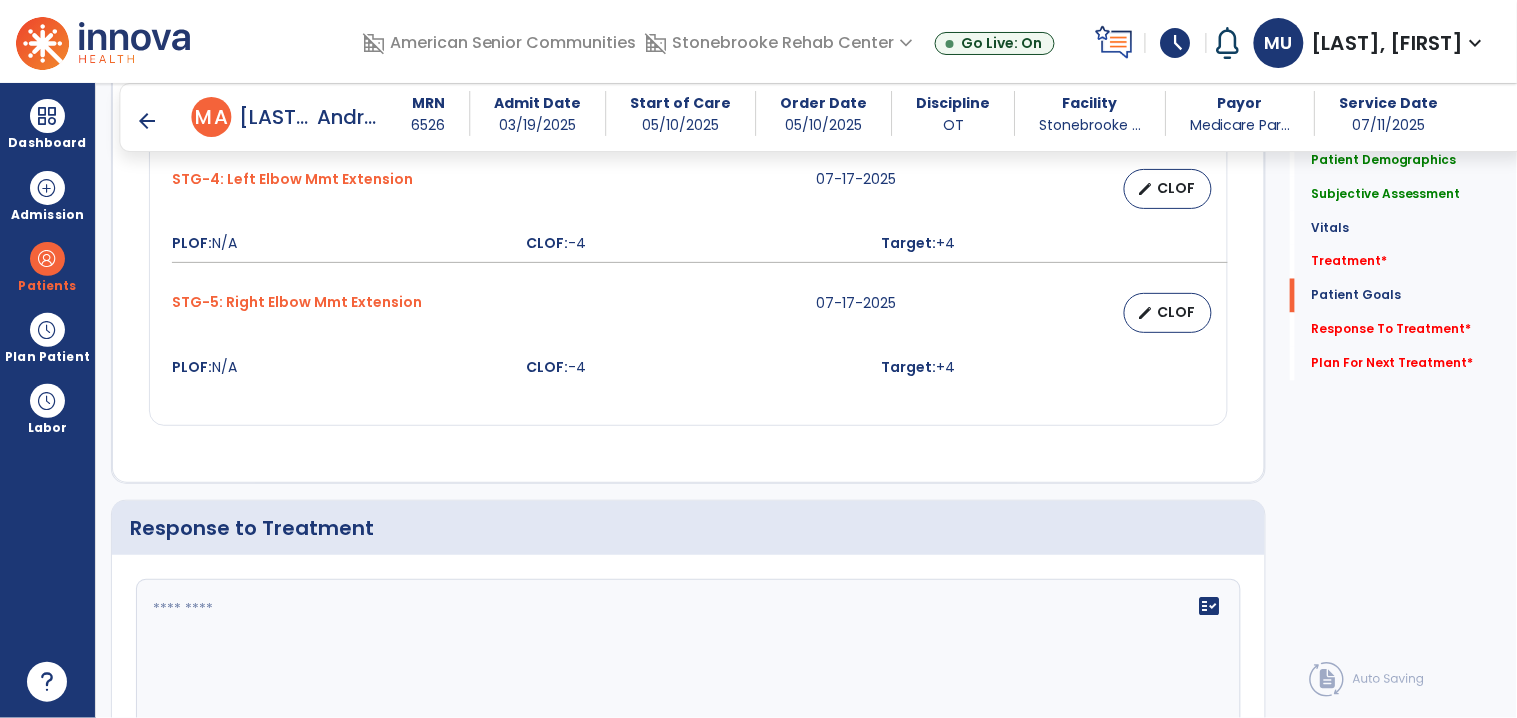 scroll, scrollTop: 3147, scrollLeft: 0, axis: vertical 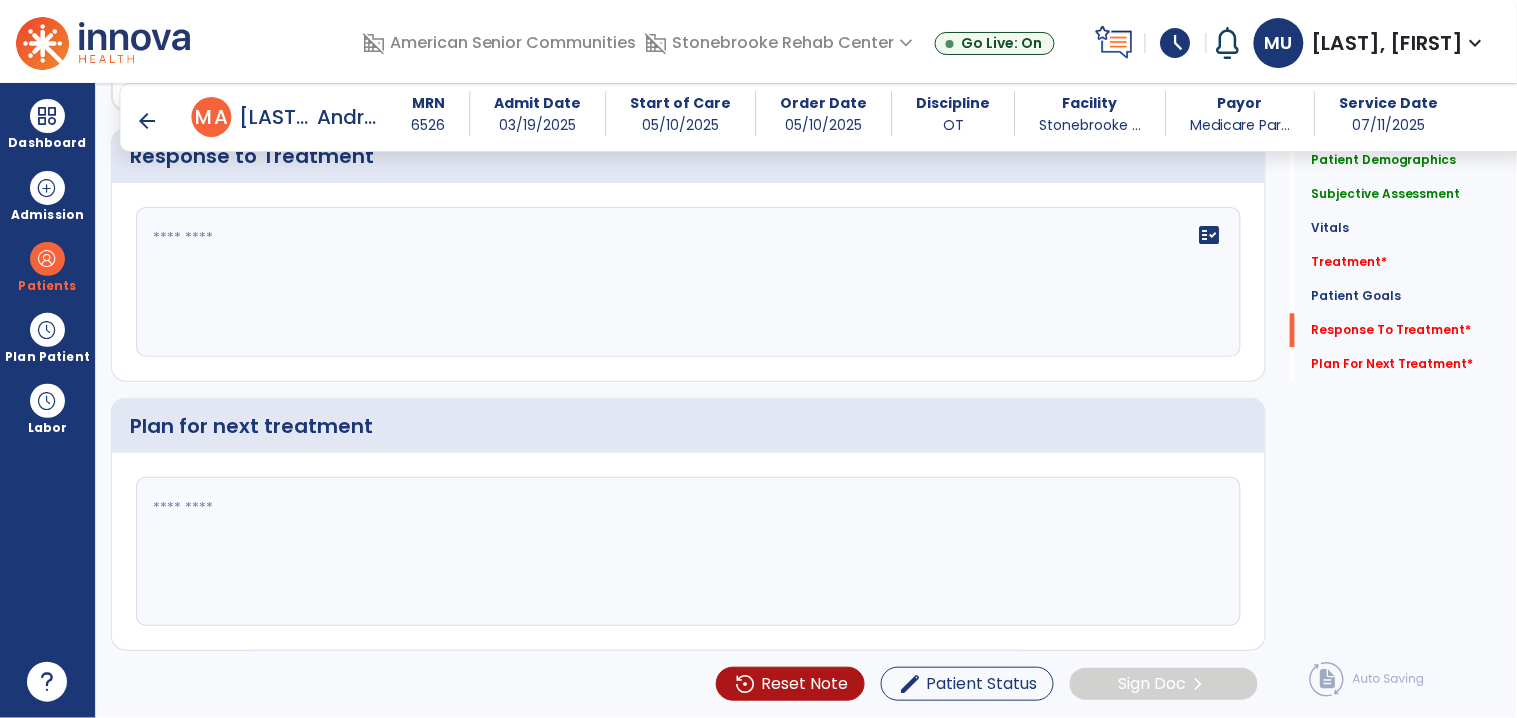 click on "fact_check" 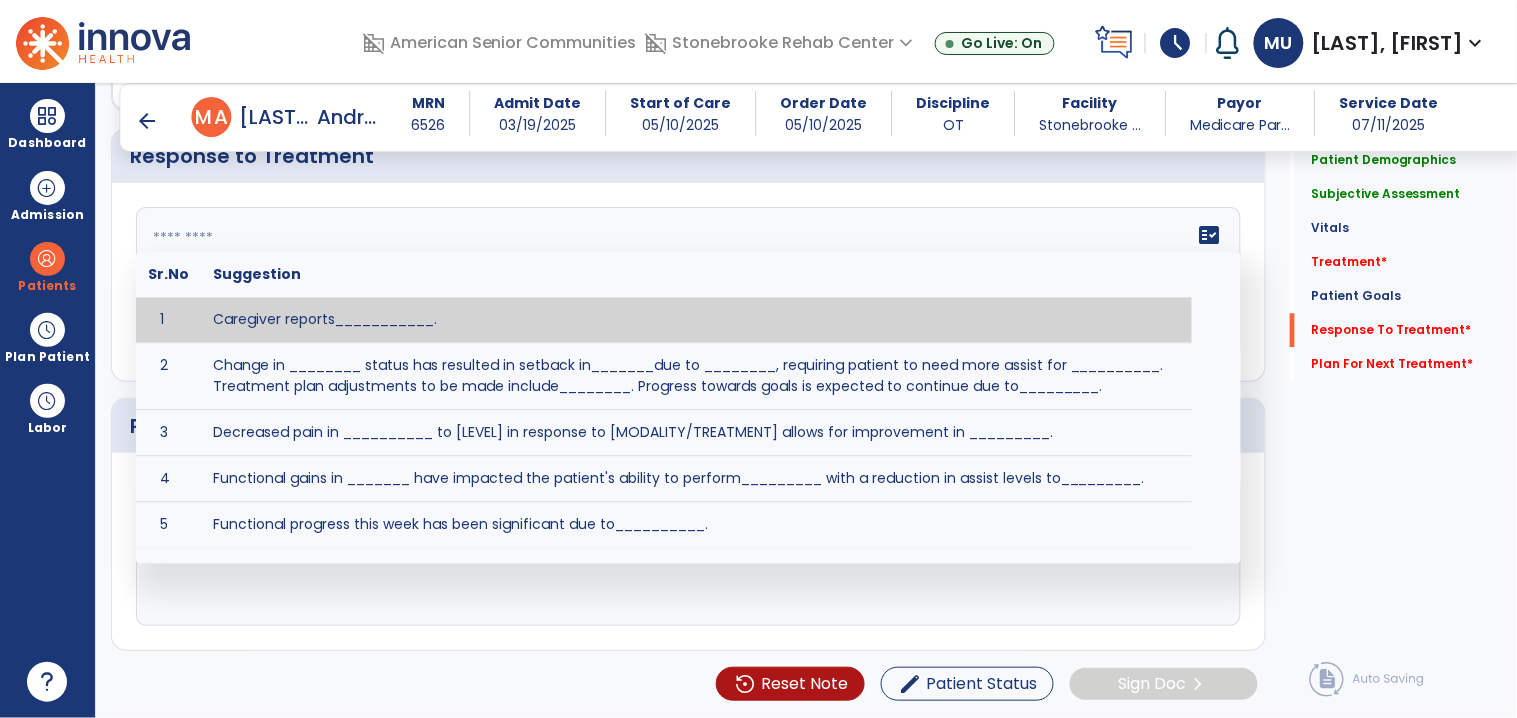 paste on "**********" 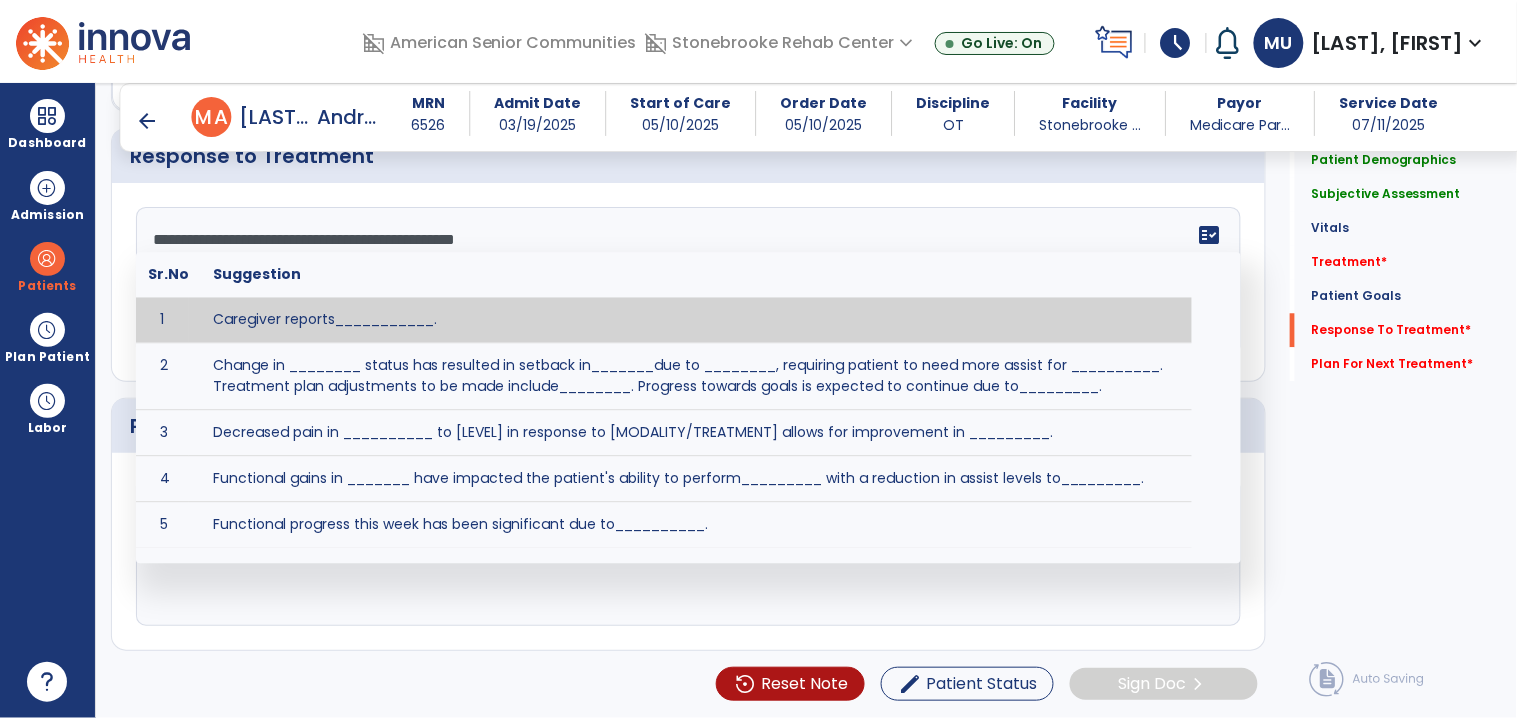 type on "**********" 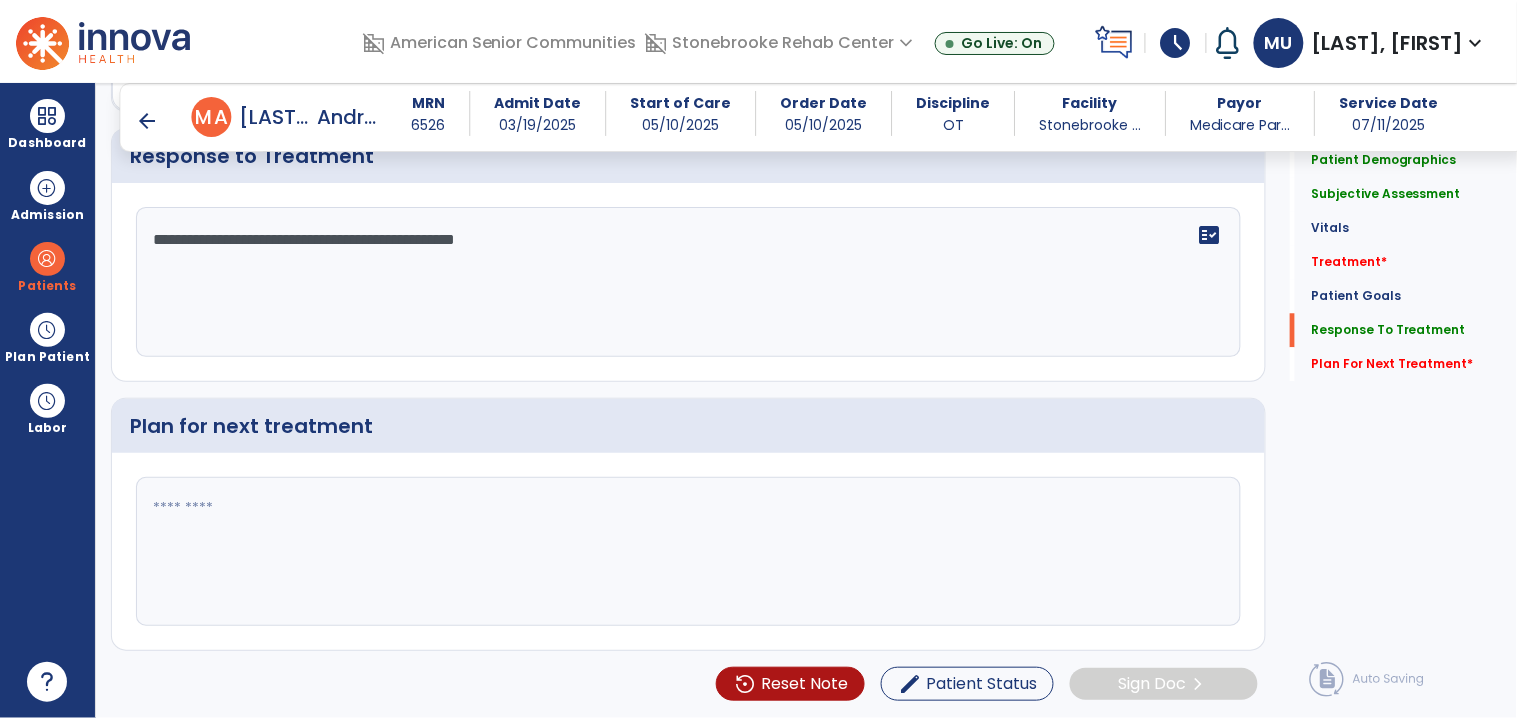 click 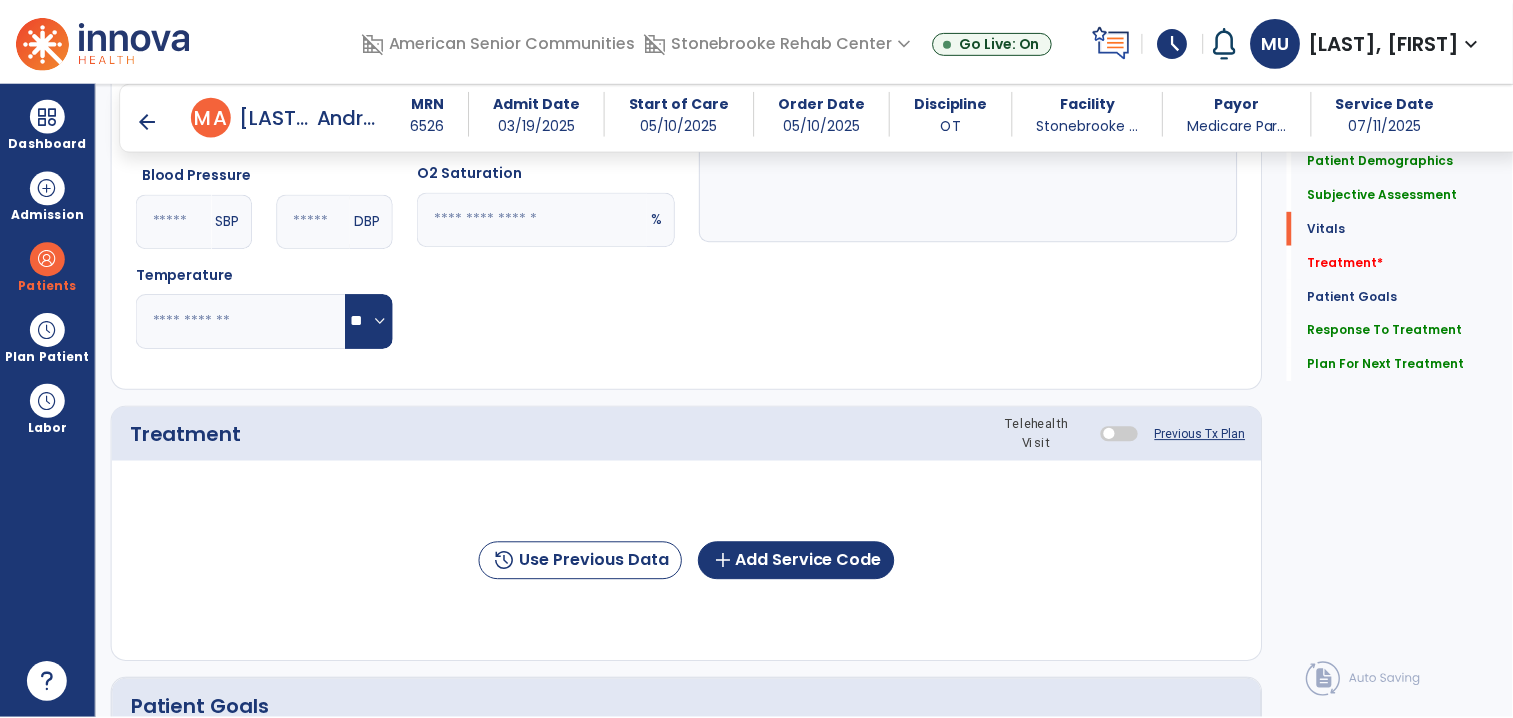 scroll, scrollTop: 914, scrollLeft: 0, axis: vertical 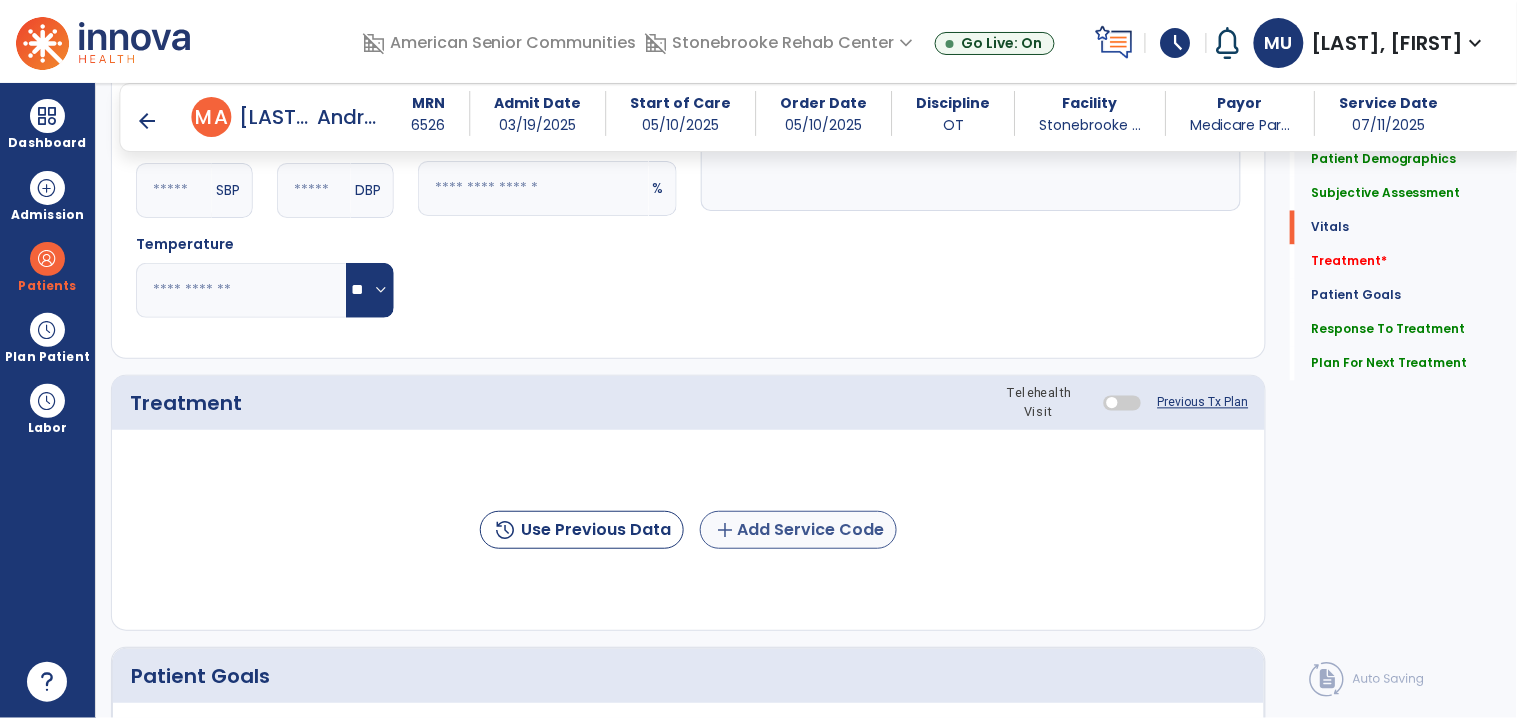 type on "**********" 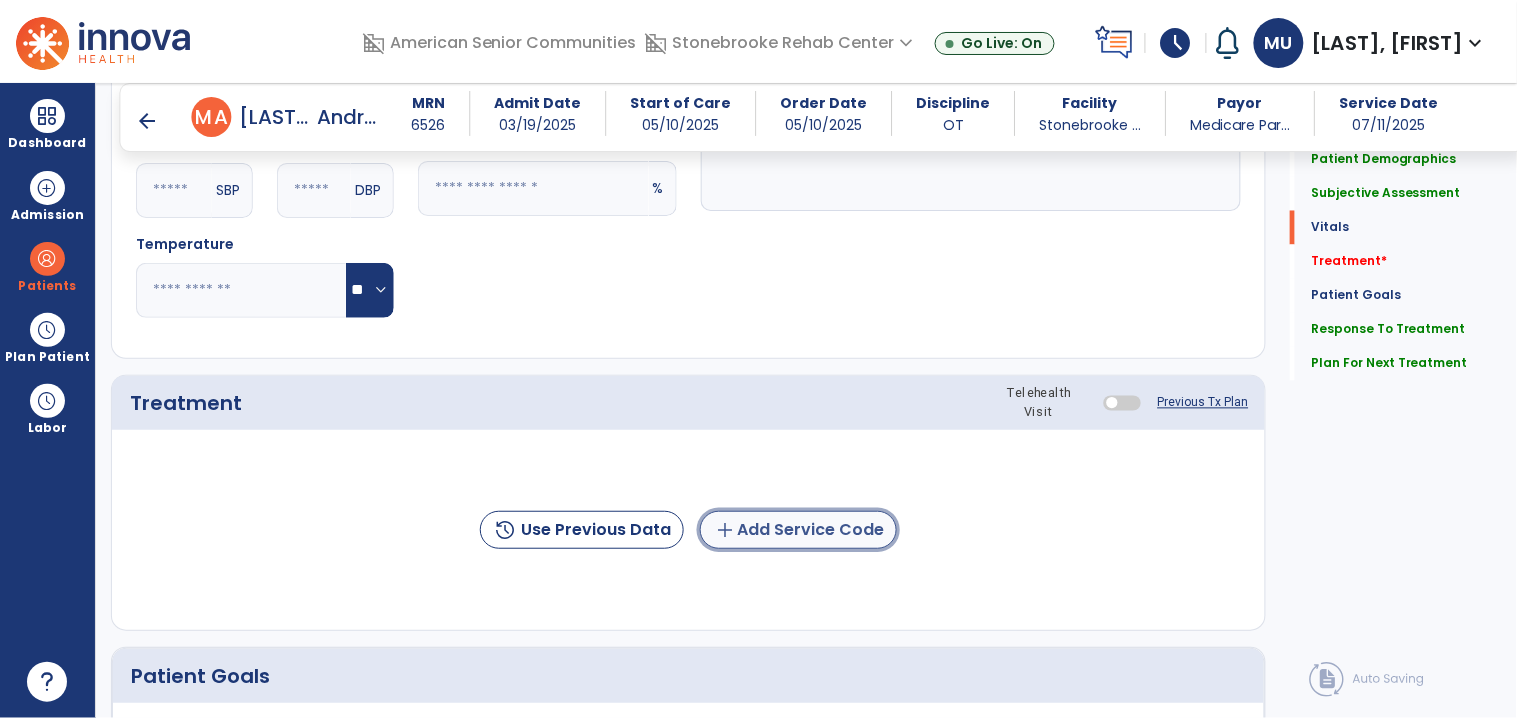click on "add  Add Service Code" 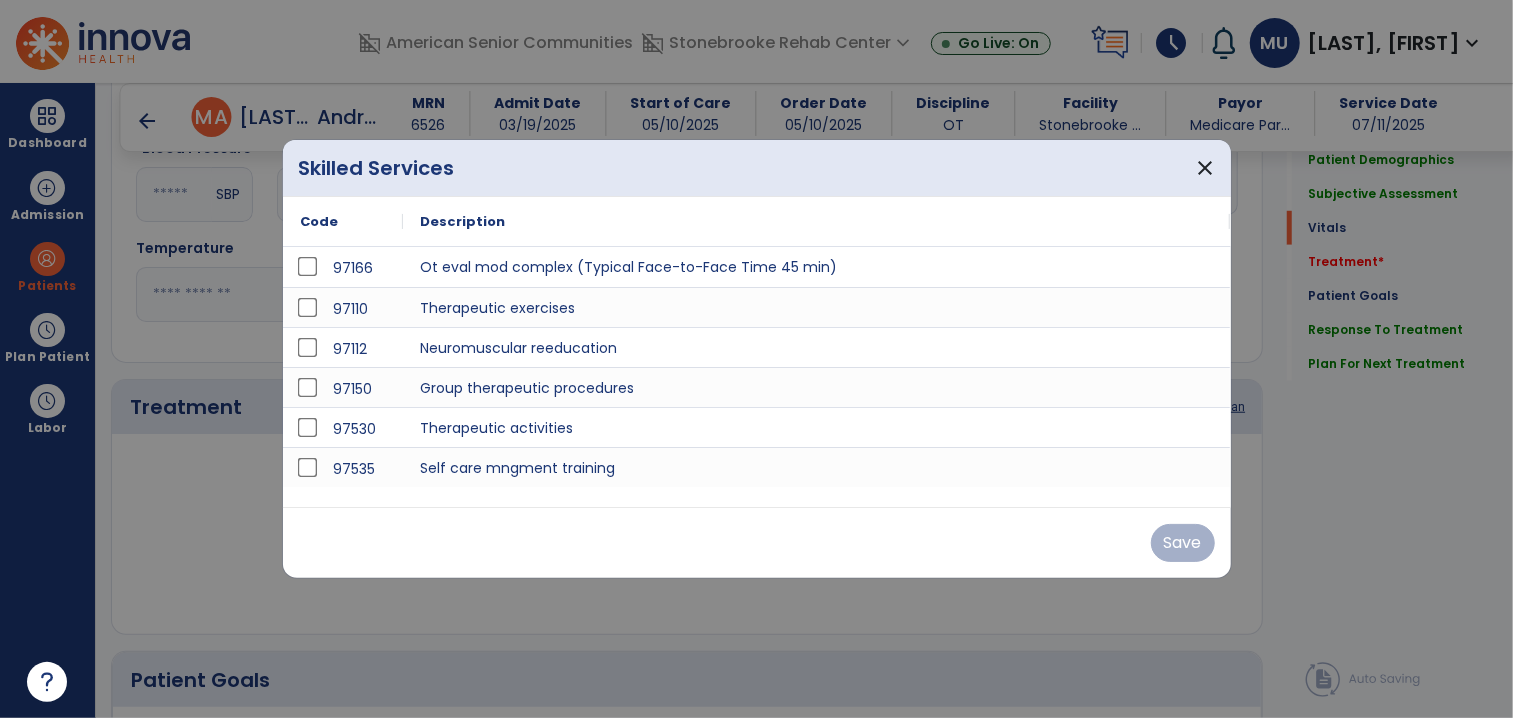 scroll, scrollTop: 914, scrollLeft: 0, axis: vertical 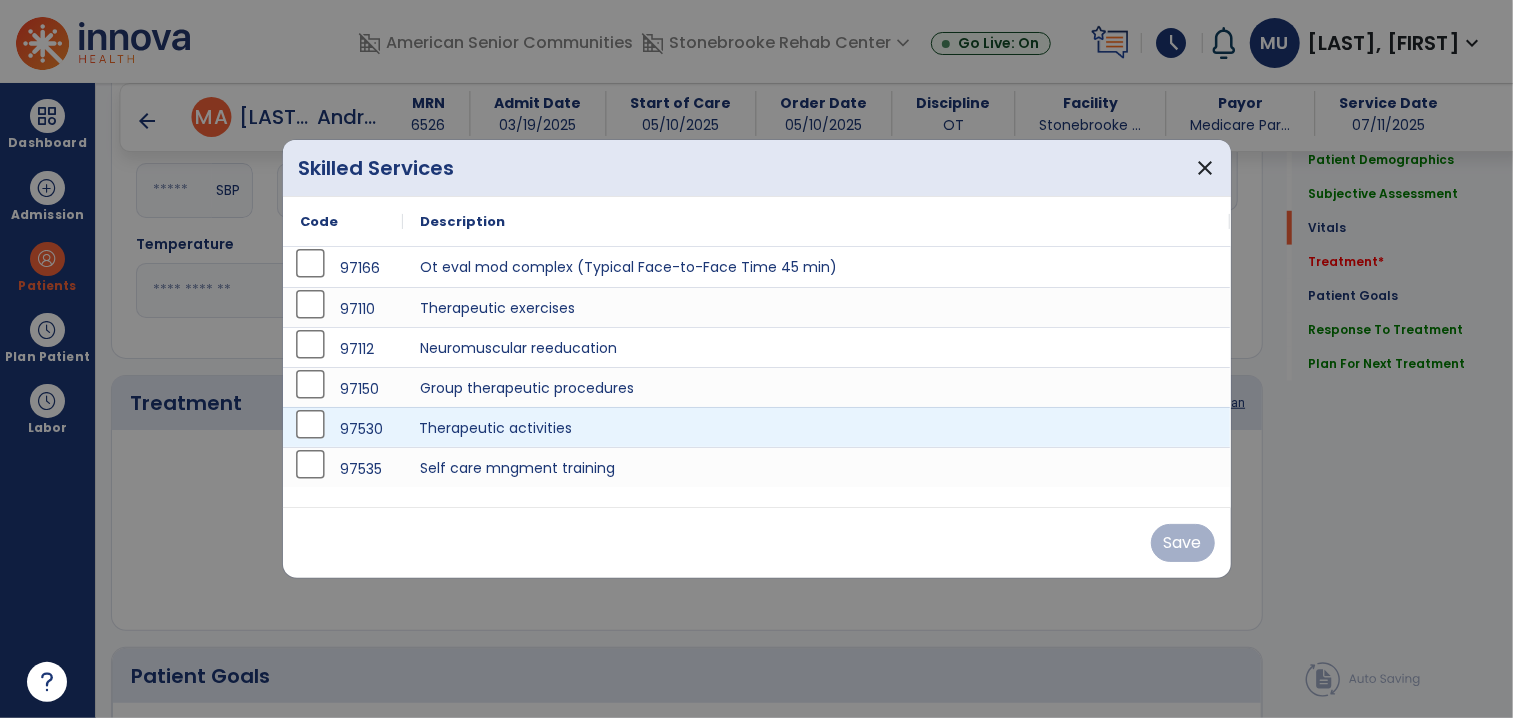 click on "Therapeutic activities" at bounding box center (817, 427) 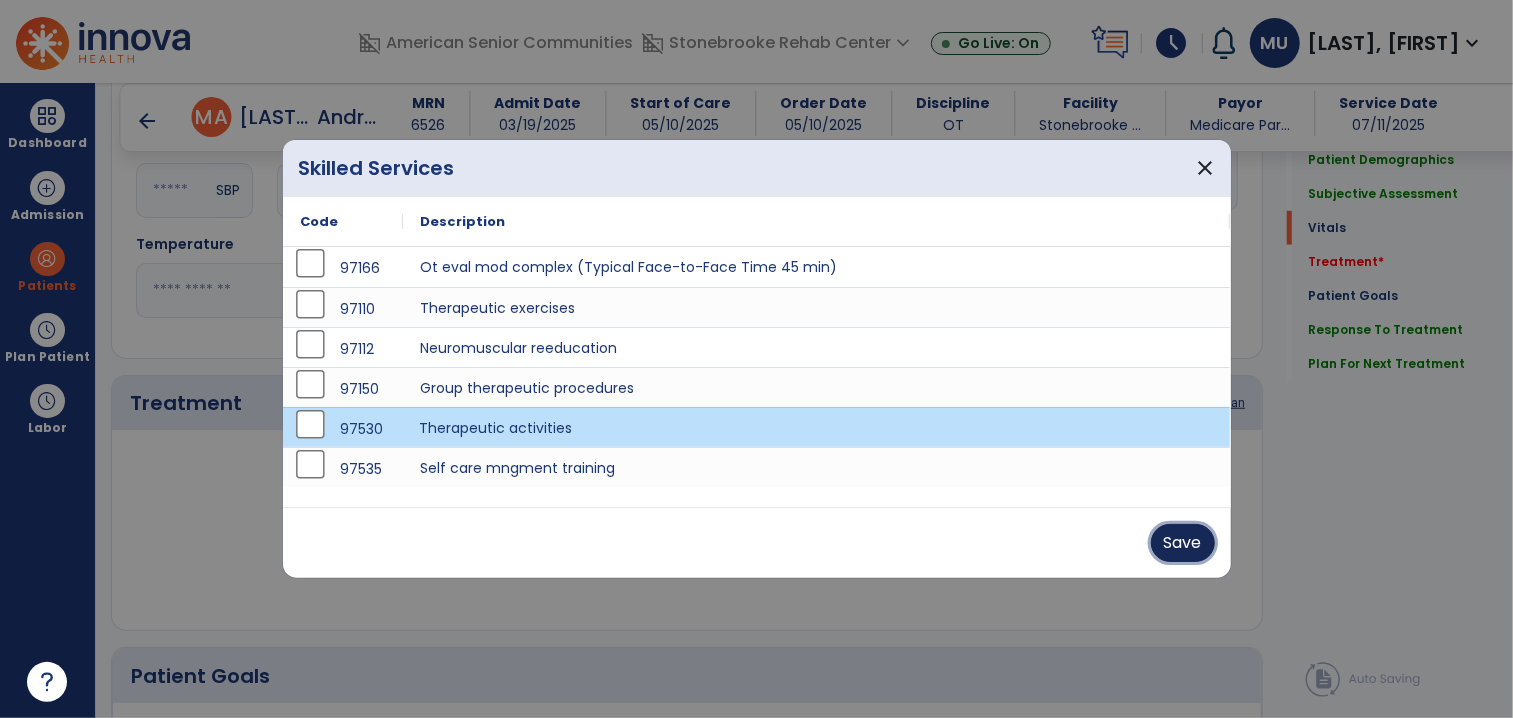 click on "Save" at bounding box center (1183, 543) 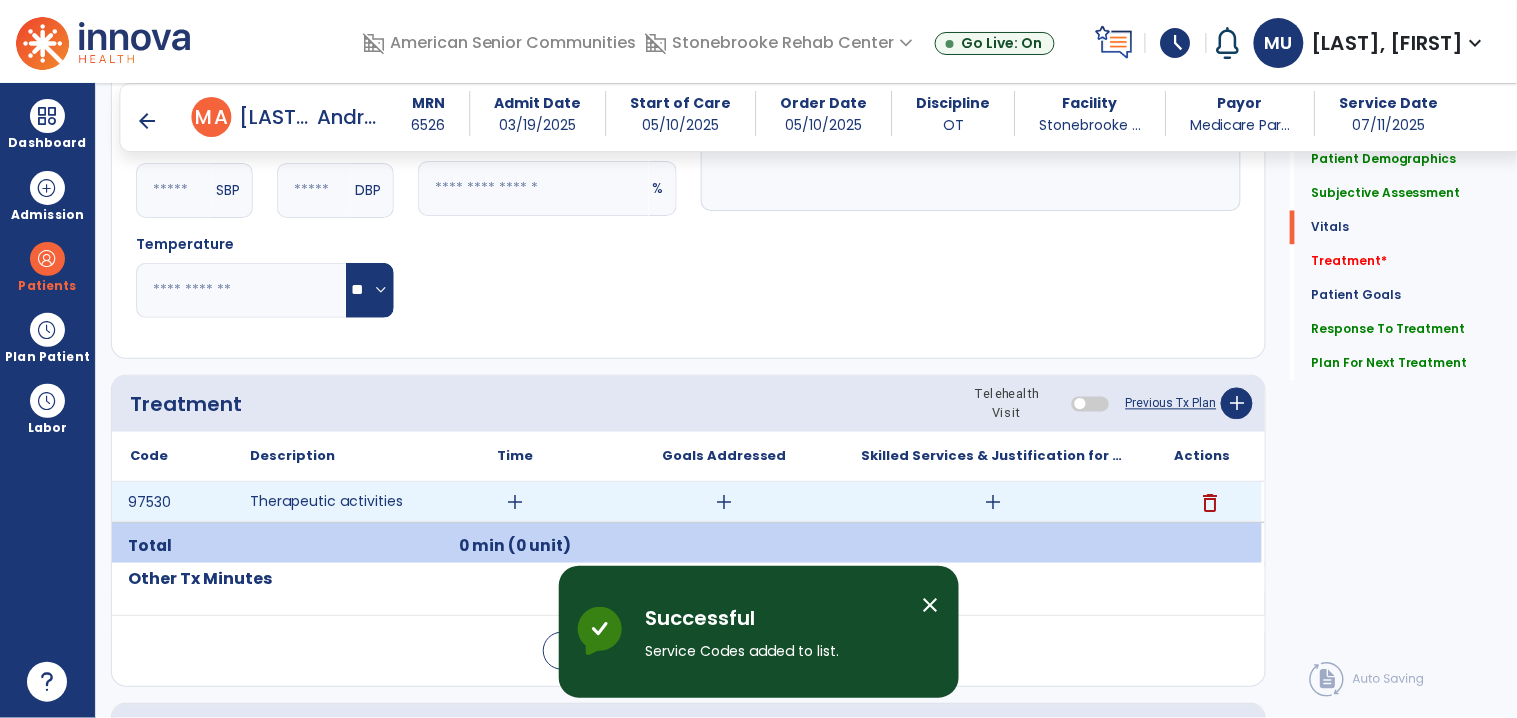 click on "add" at bounding box center [515, 502] 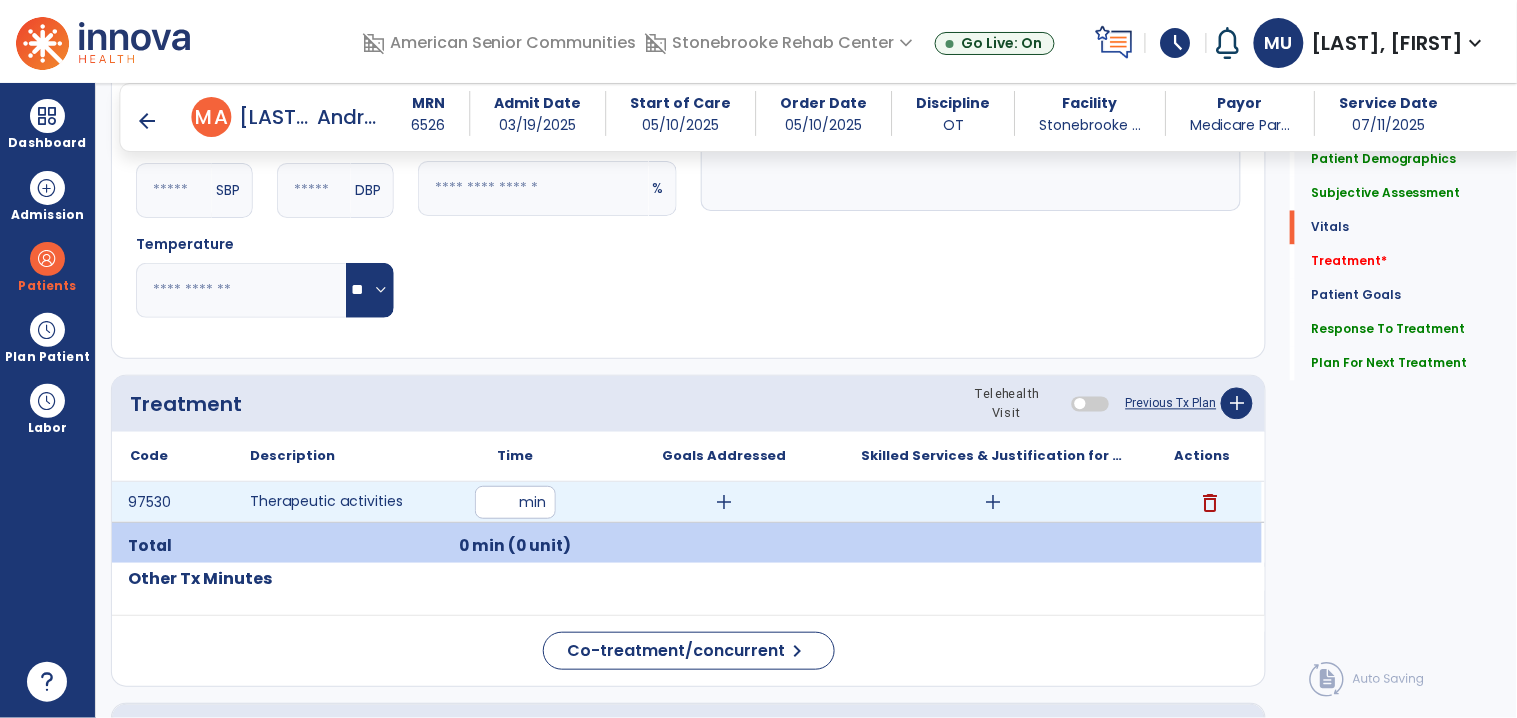 type on "**" 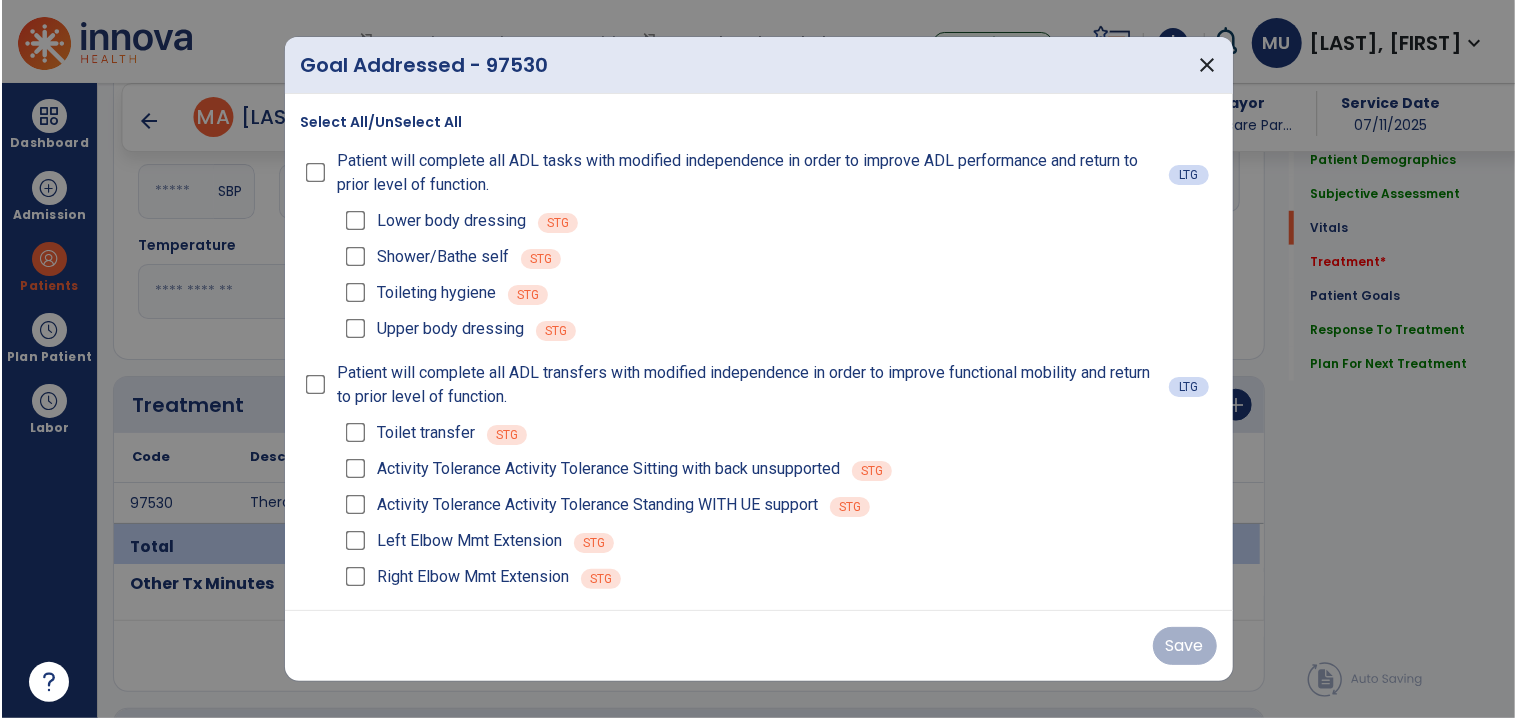 scroll, scrollTop: 914, scrollLeft: 0, axis: vertical 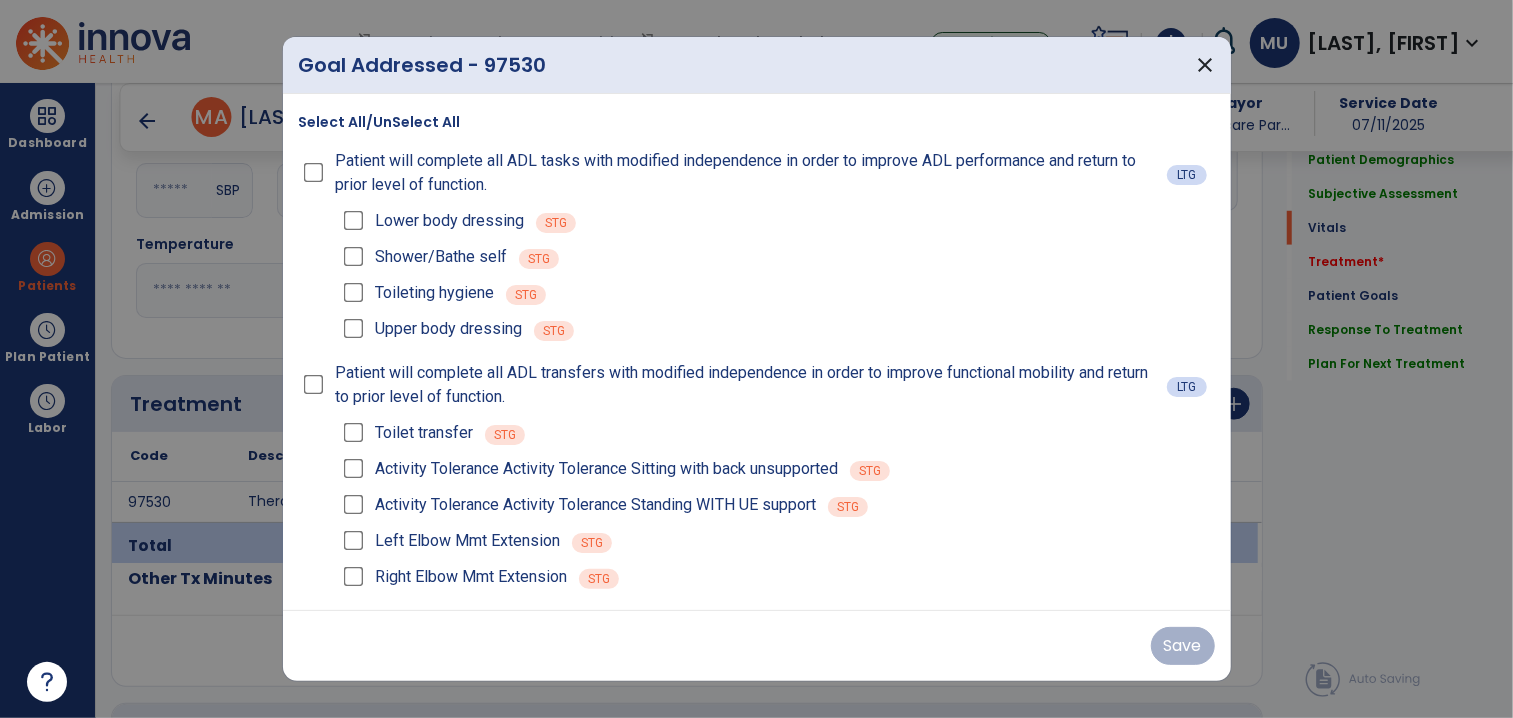click on "Patient will complete all ADL tasks with modified independence in order to improve ADL performance and return to prior level of function." at bounding box center (746, 173) 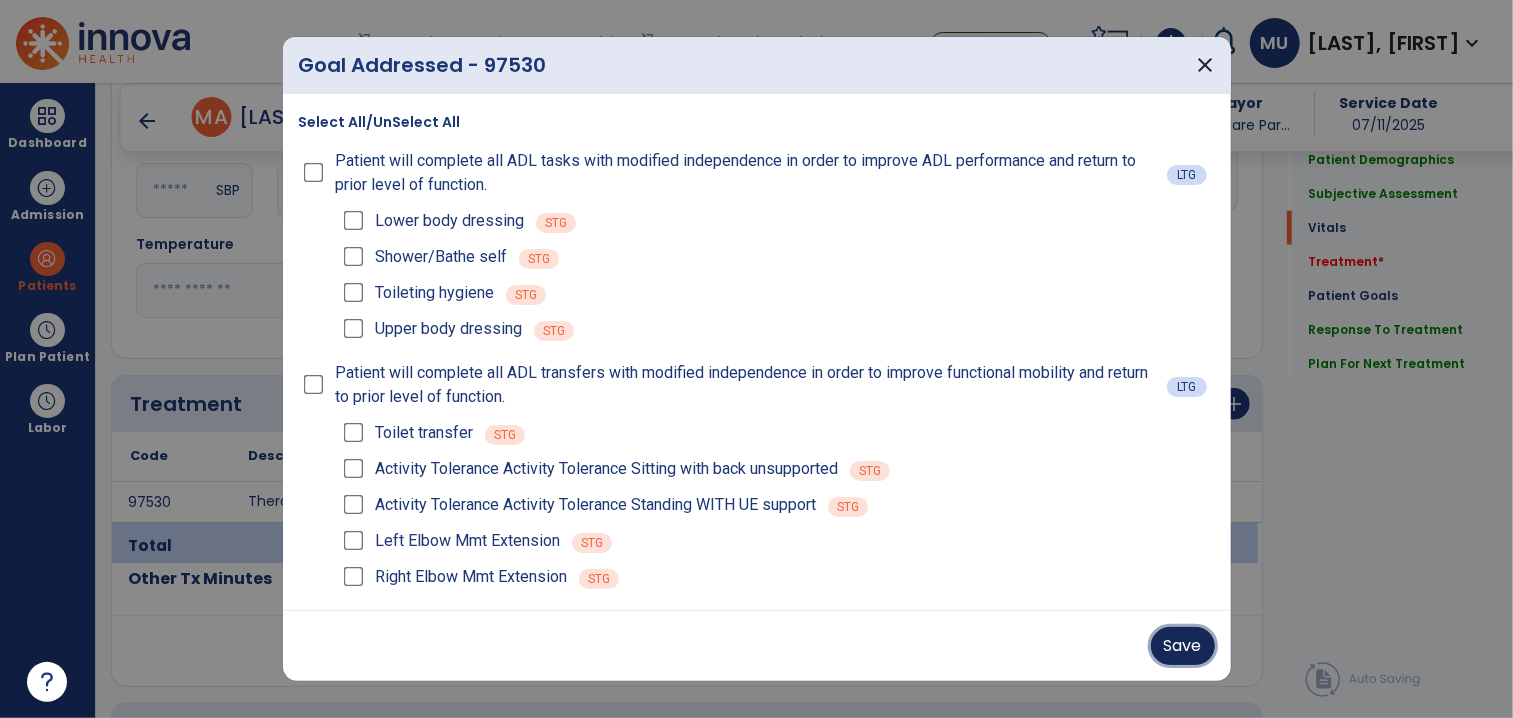 click on "Save" at bounding box center [1183, 646] 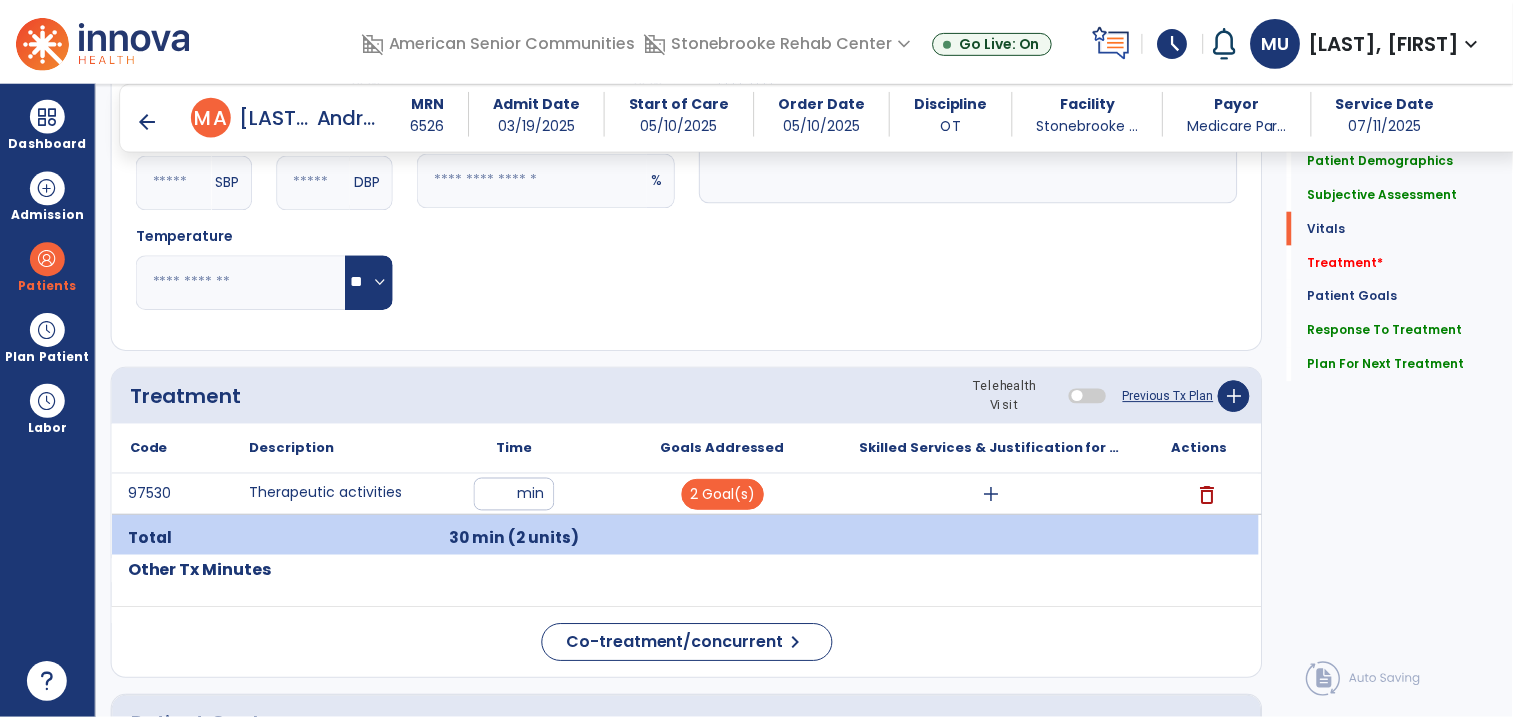 scroll, scrollTop: 923, scrollLeft: 0, axis: vertical 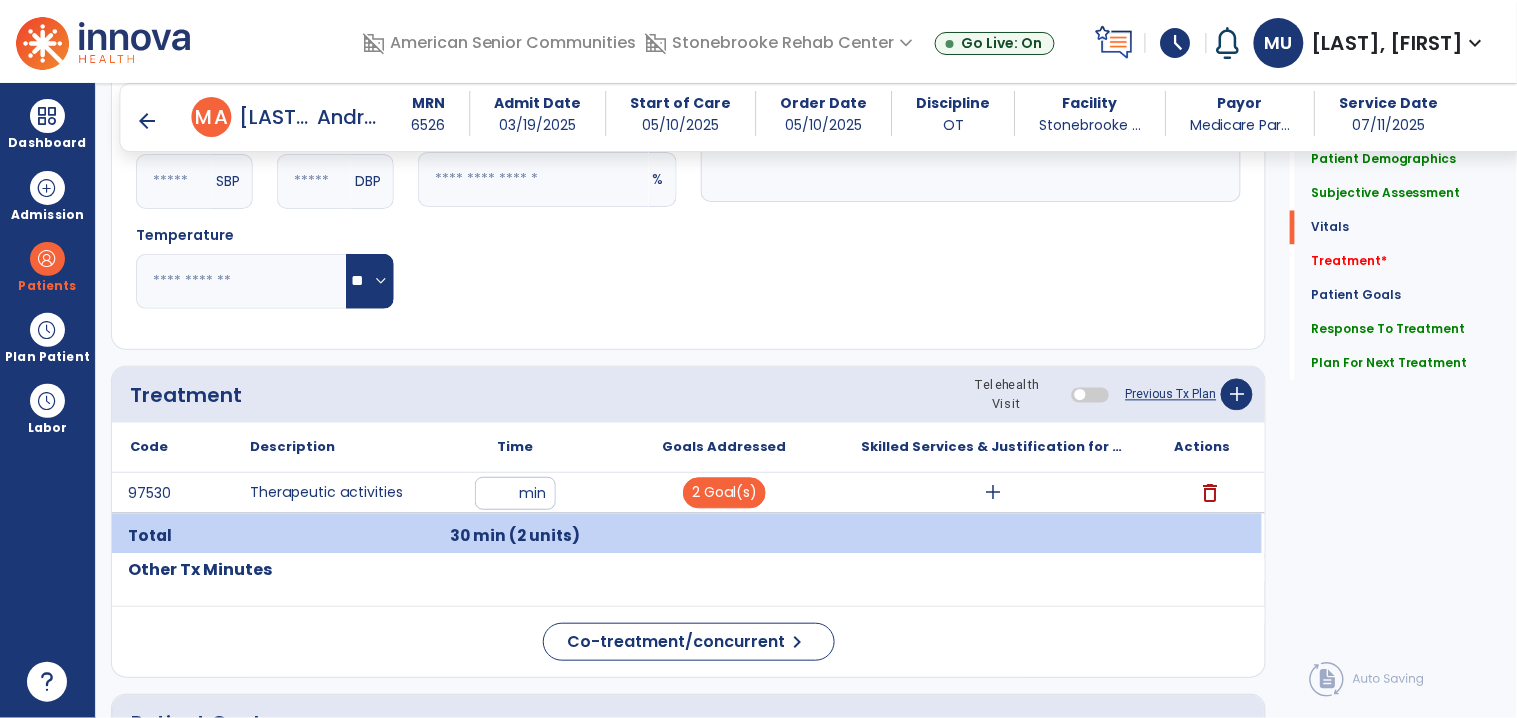 click on "add" at bounding box center [993, 493] 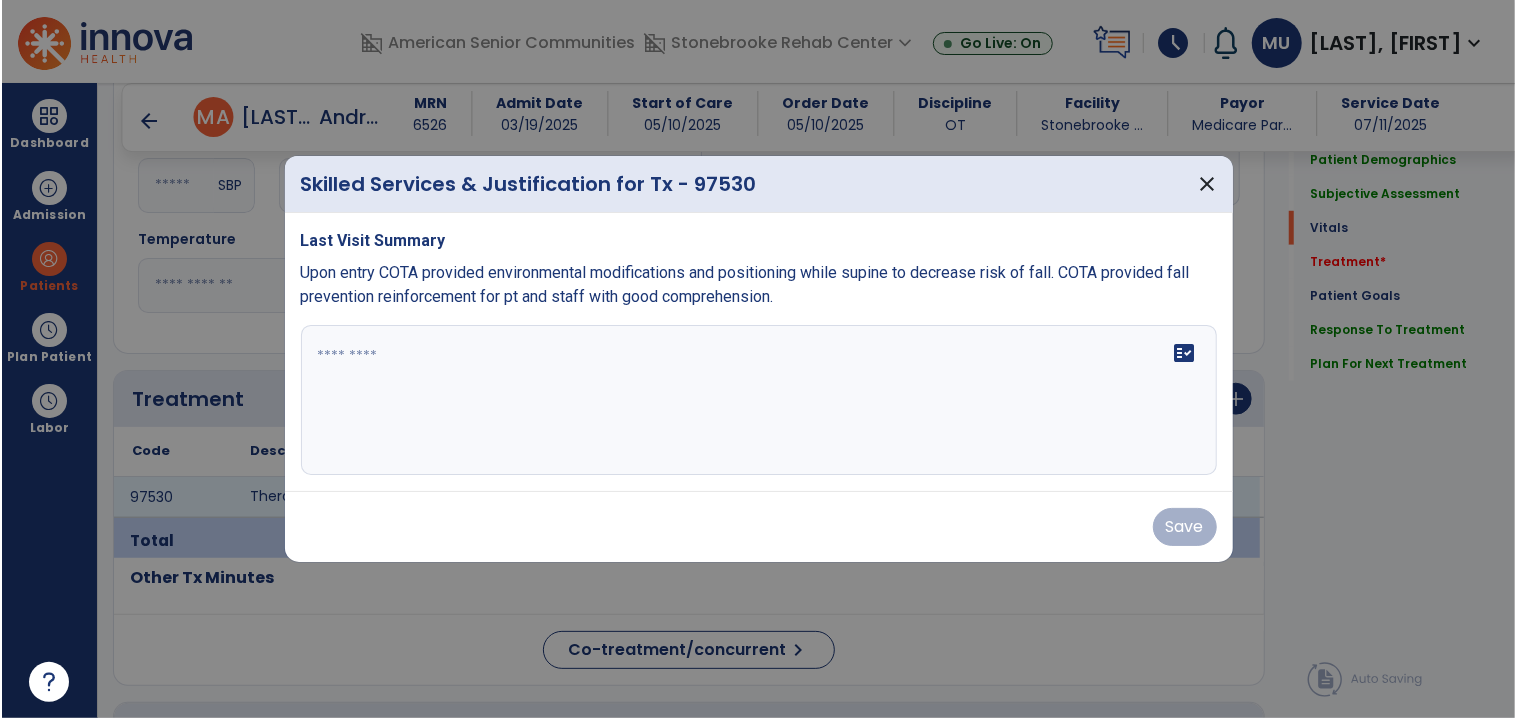 scroll, scrollTop: 923, scrollLeft: 0, axis: vertical 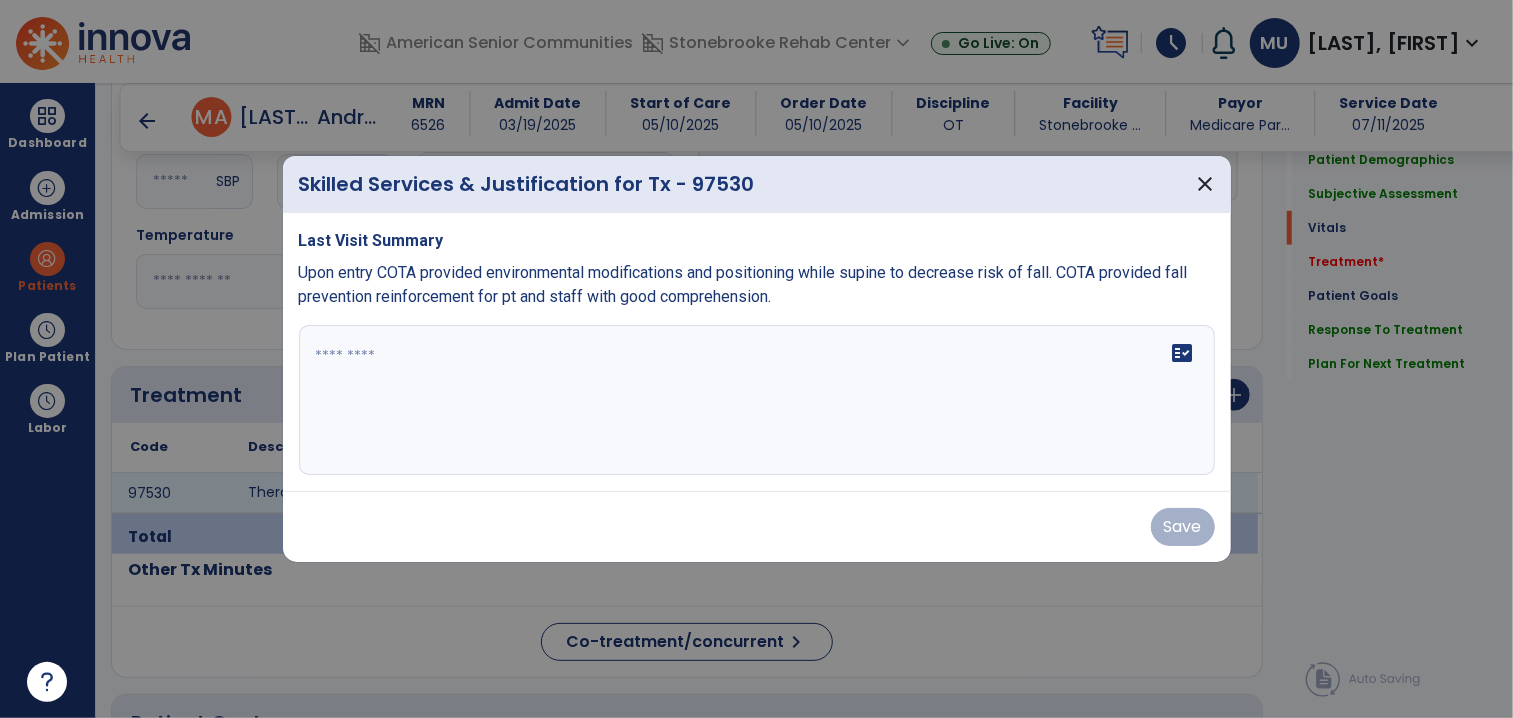click at bounding box center [757, 400] 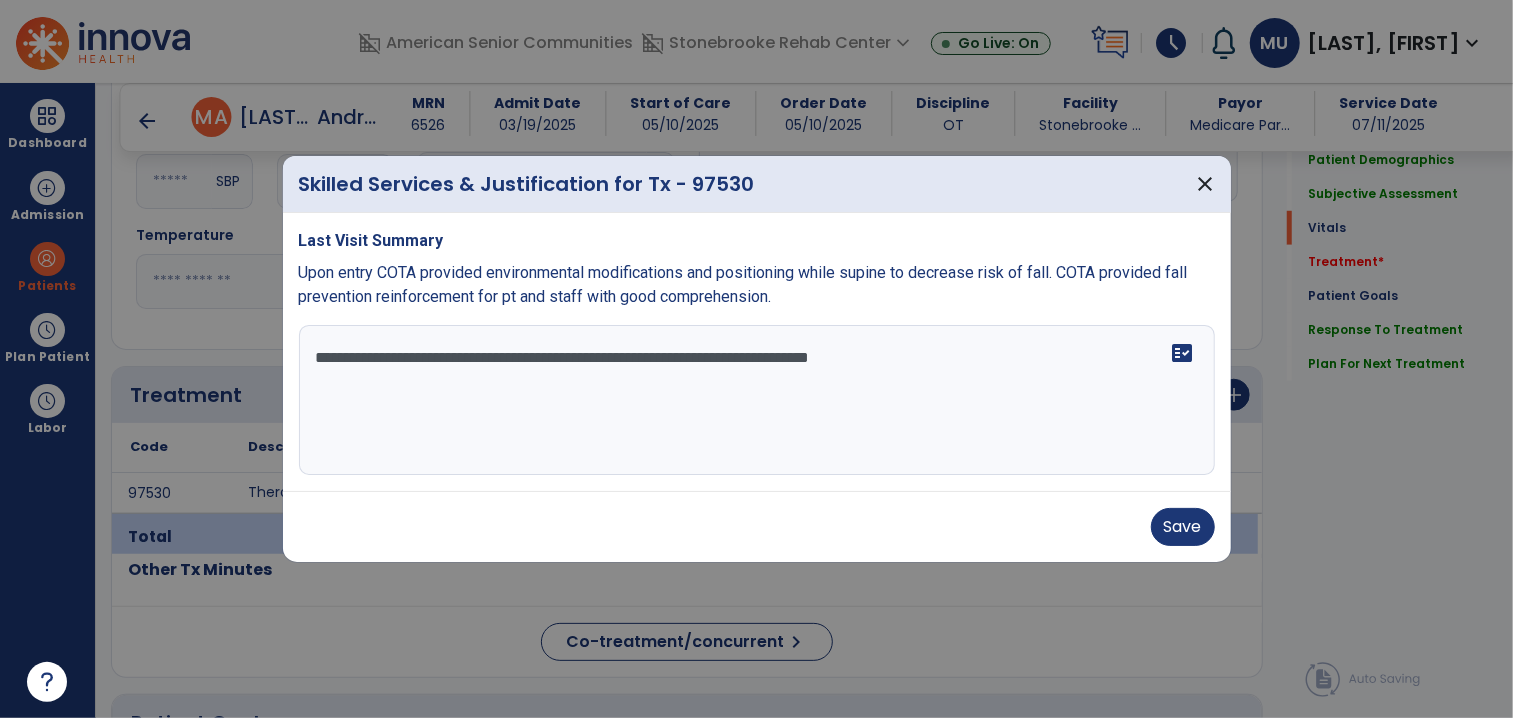 paste on "**********" 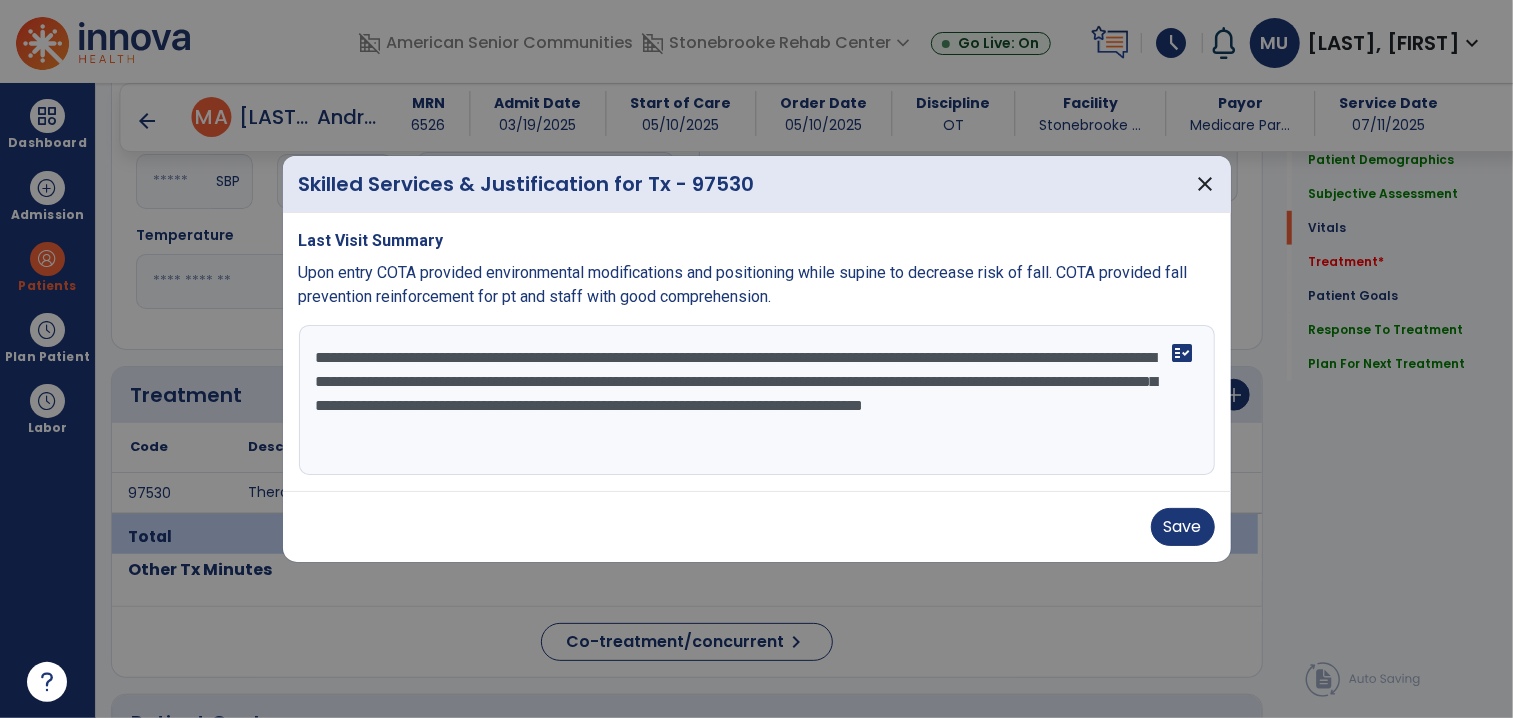 click on "**********" at bounding box center (757, 400) 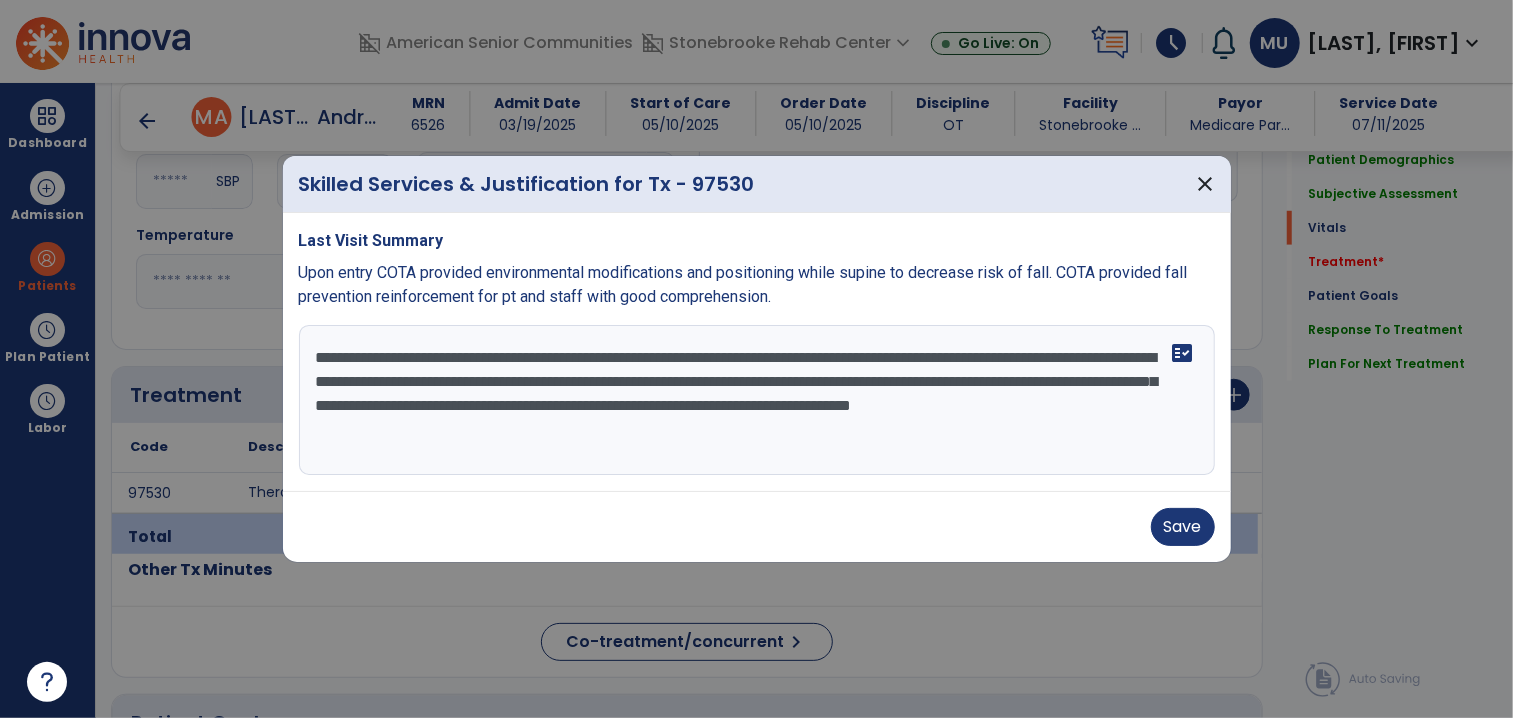 click on "**********" at bounding box center (757, 400) 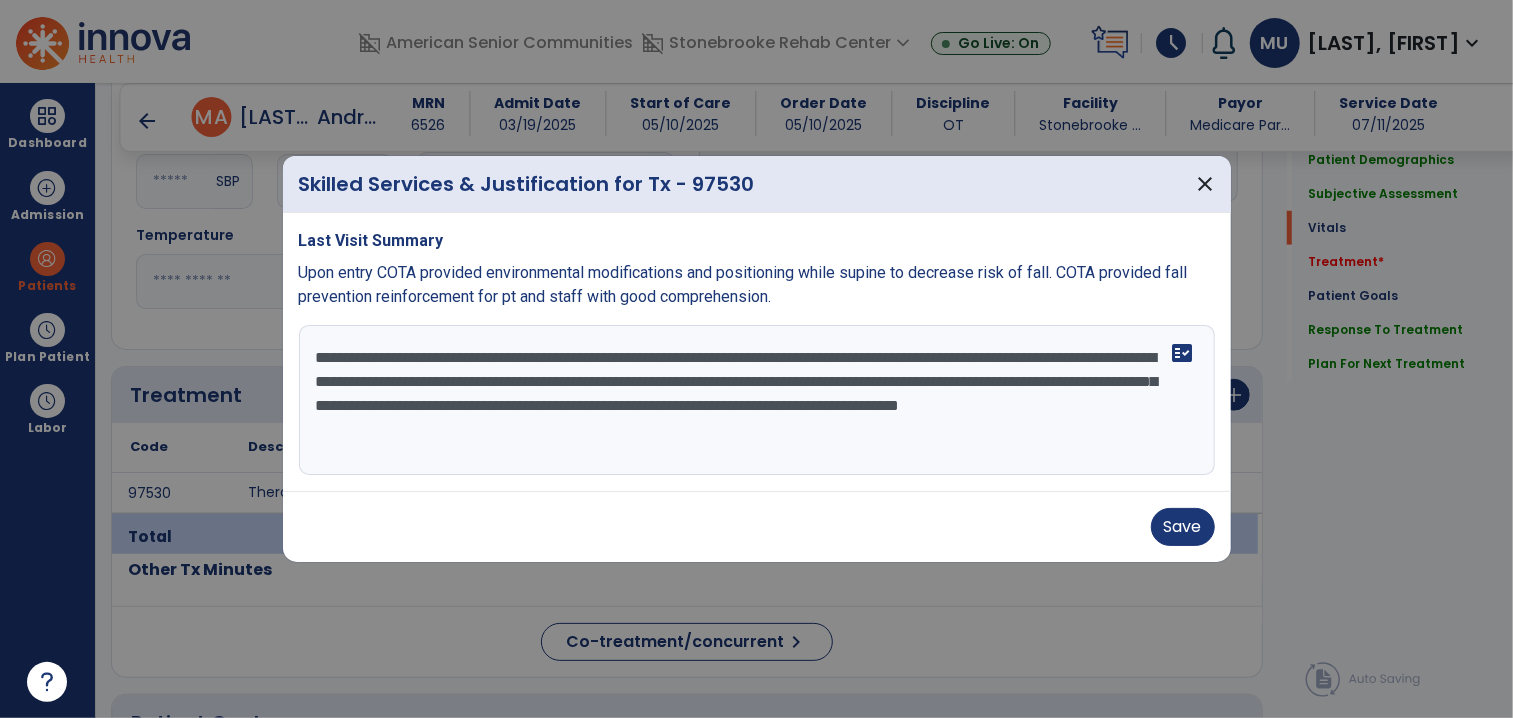 click on "**********" at bounding box center [757, 400] 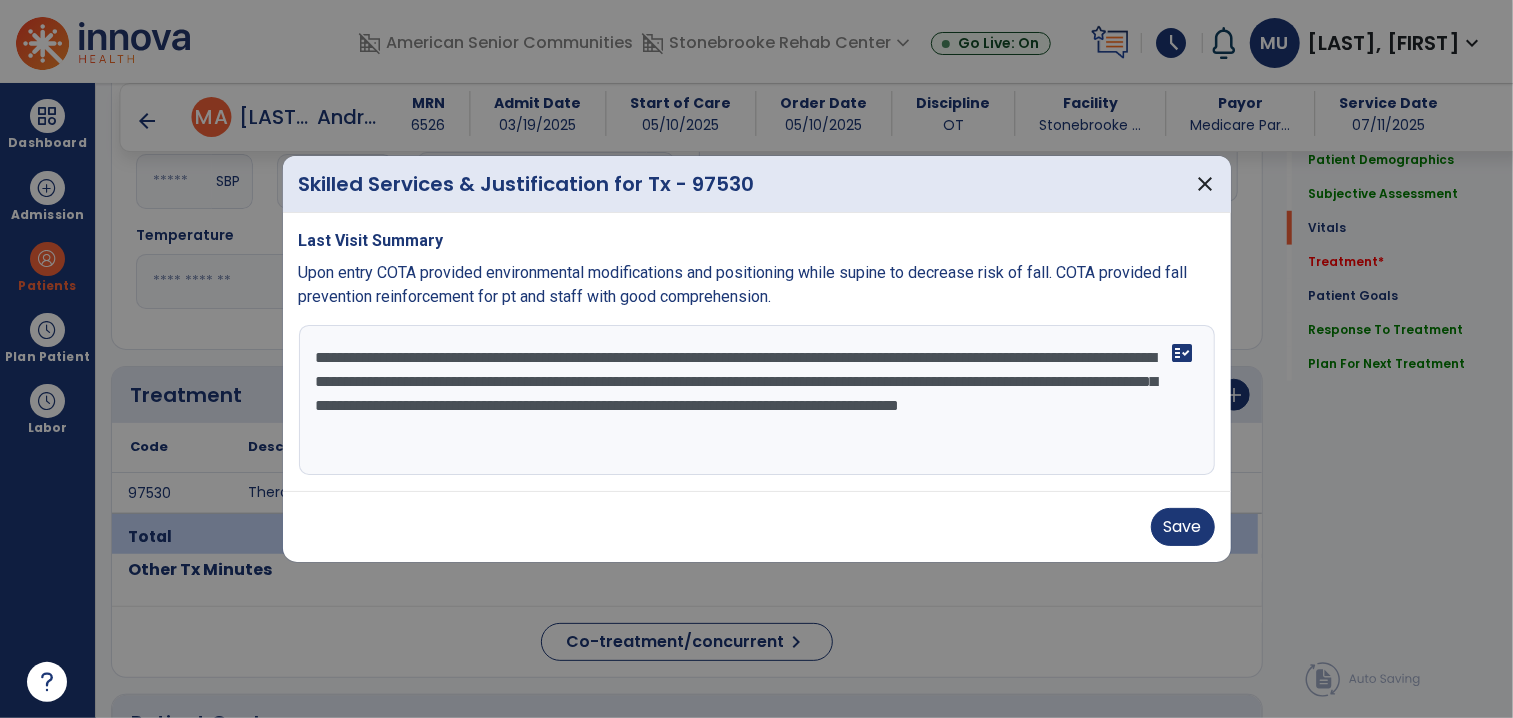 click on "**********" at bounding box center (757, 400) 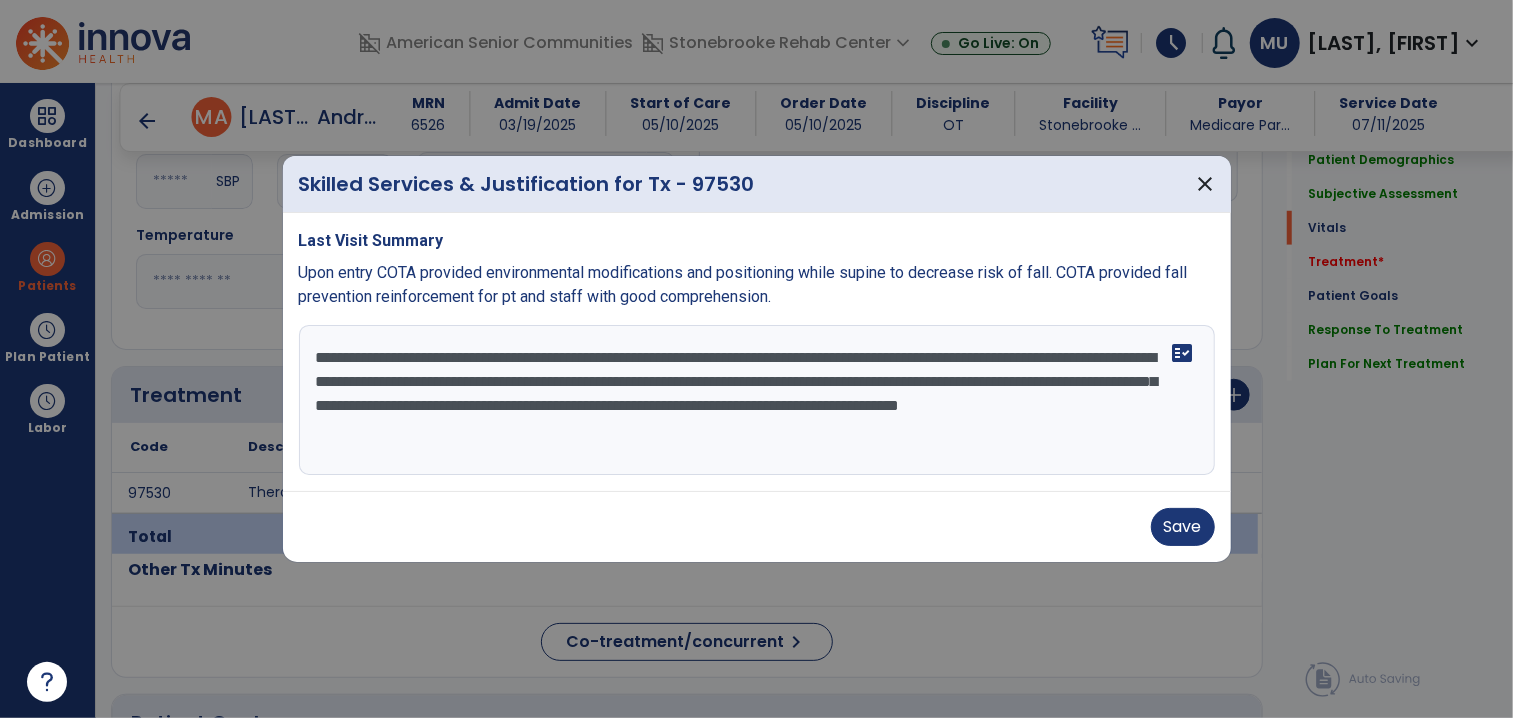 click on "**********" at bounding box center (757, 400) 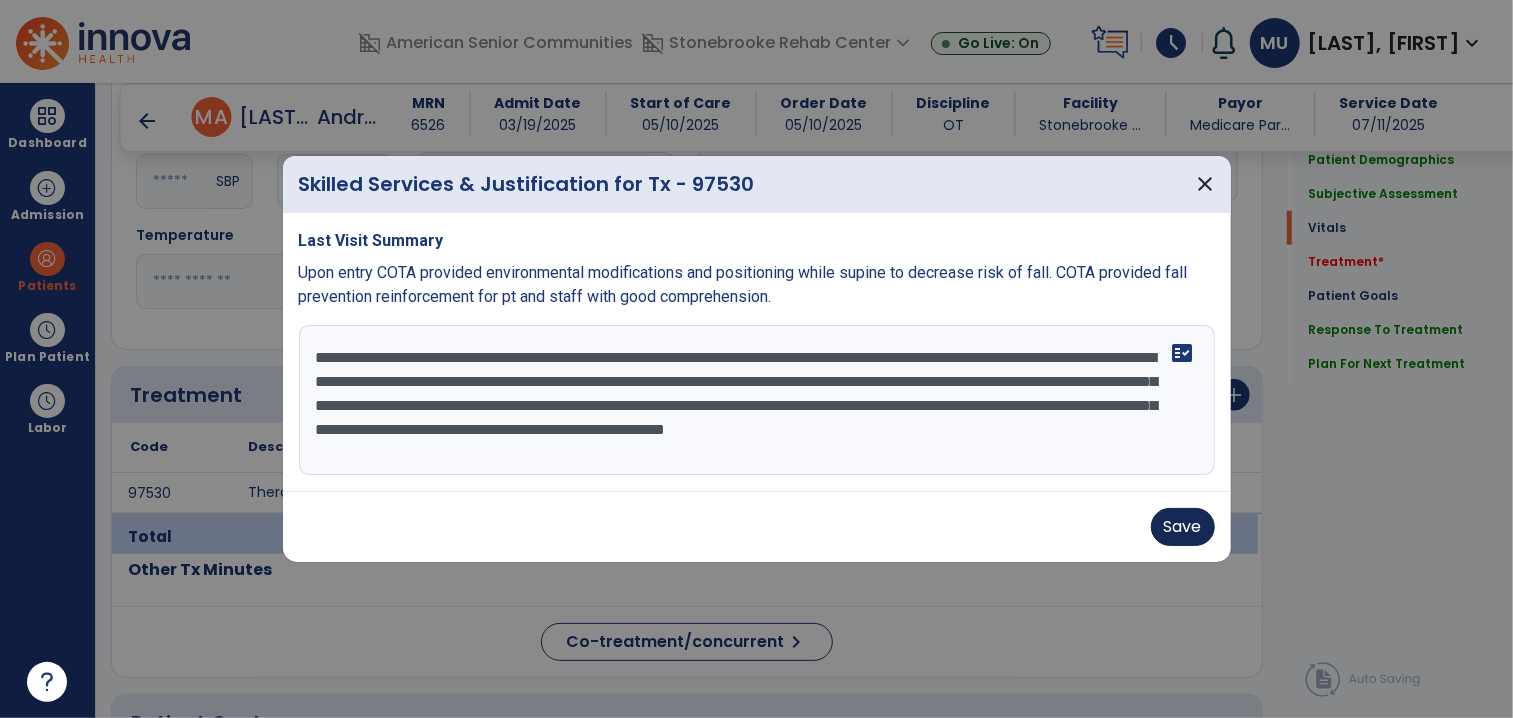 type on "**********" 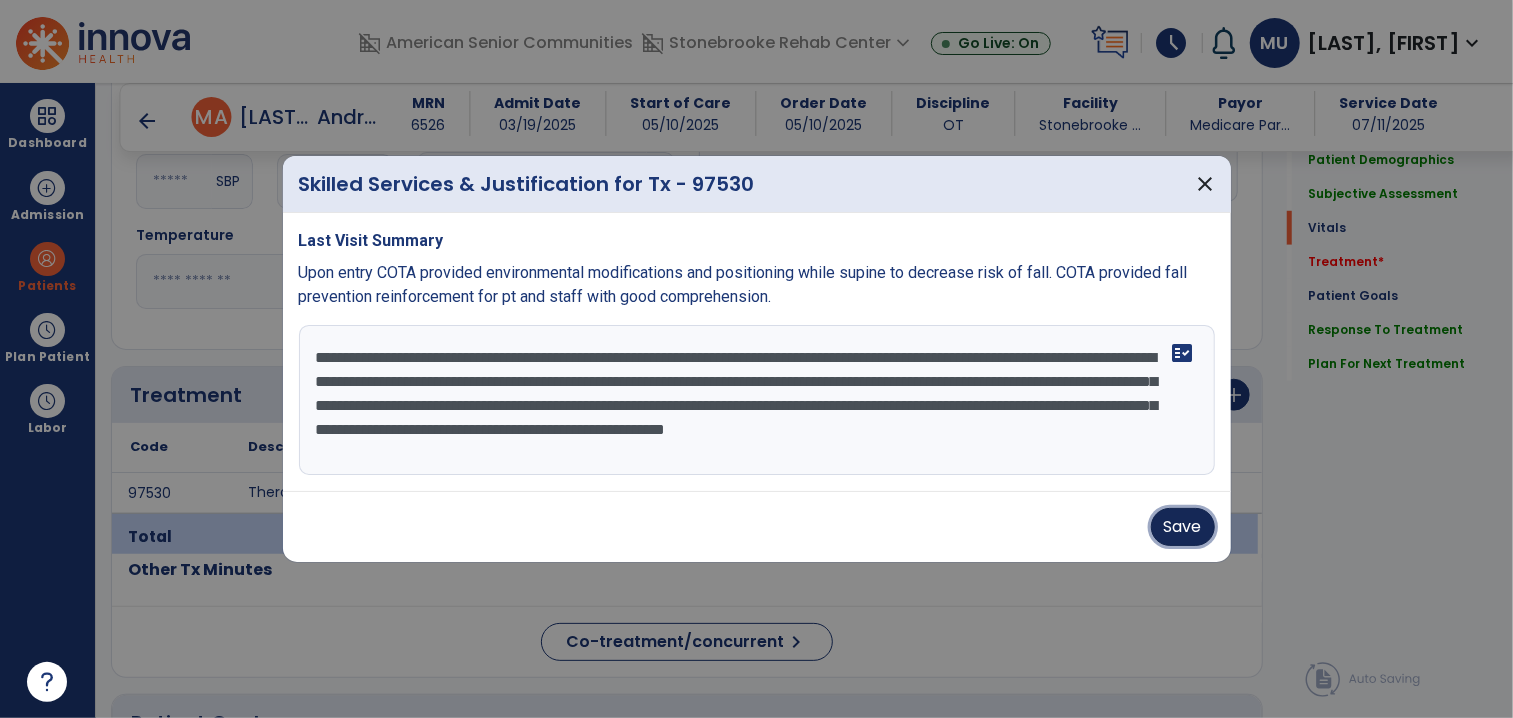 click on "Save" at bounding box center [1183, 527] 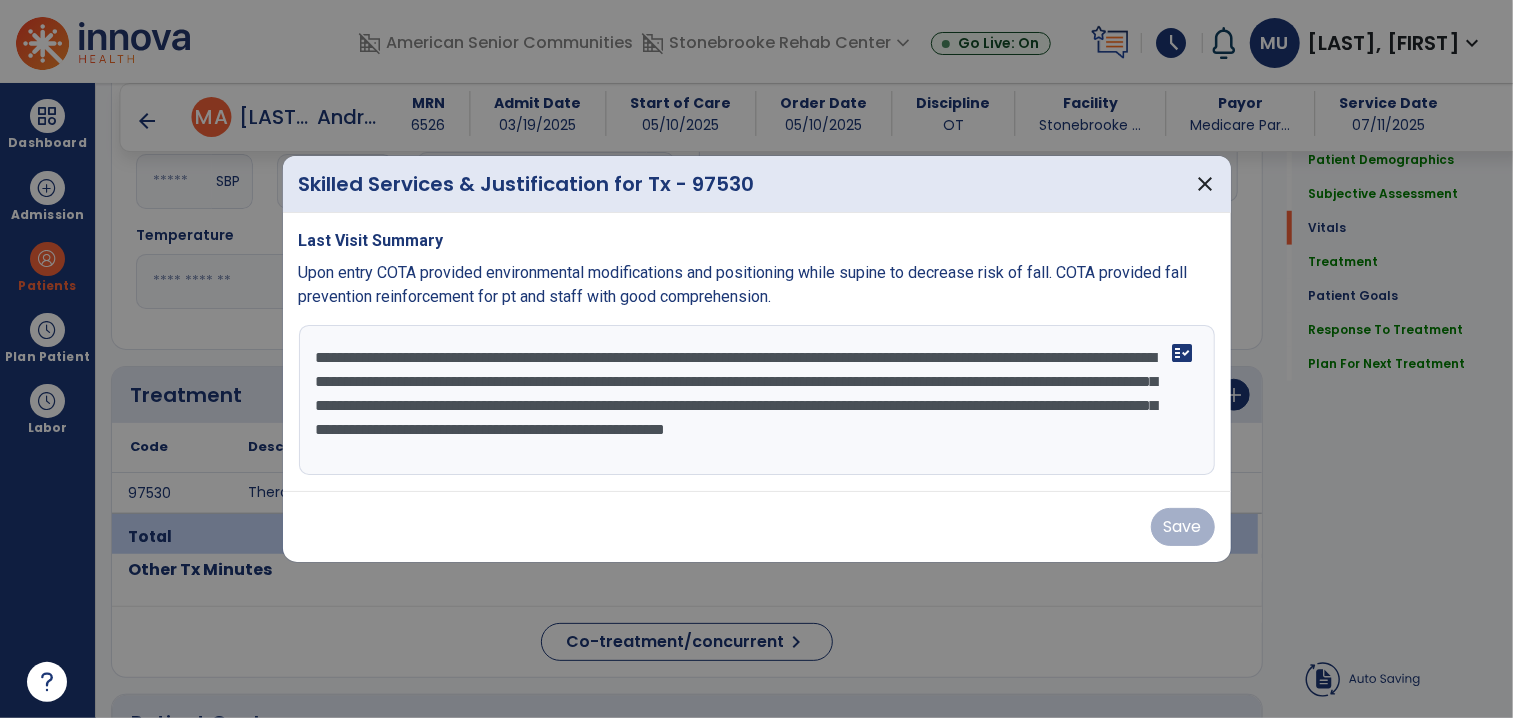 click on "Save" at bounding box center [757, 526] 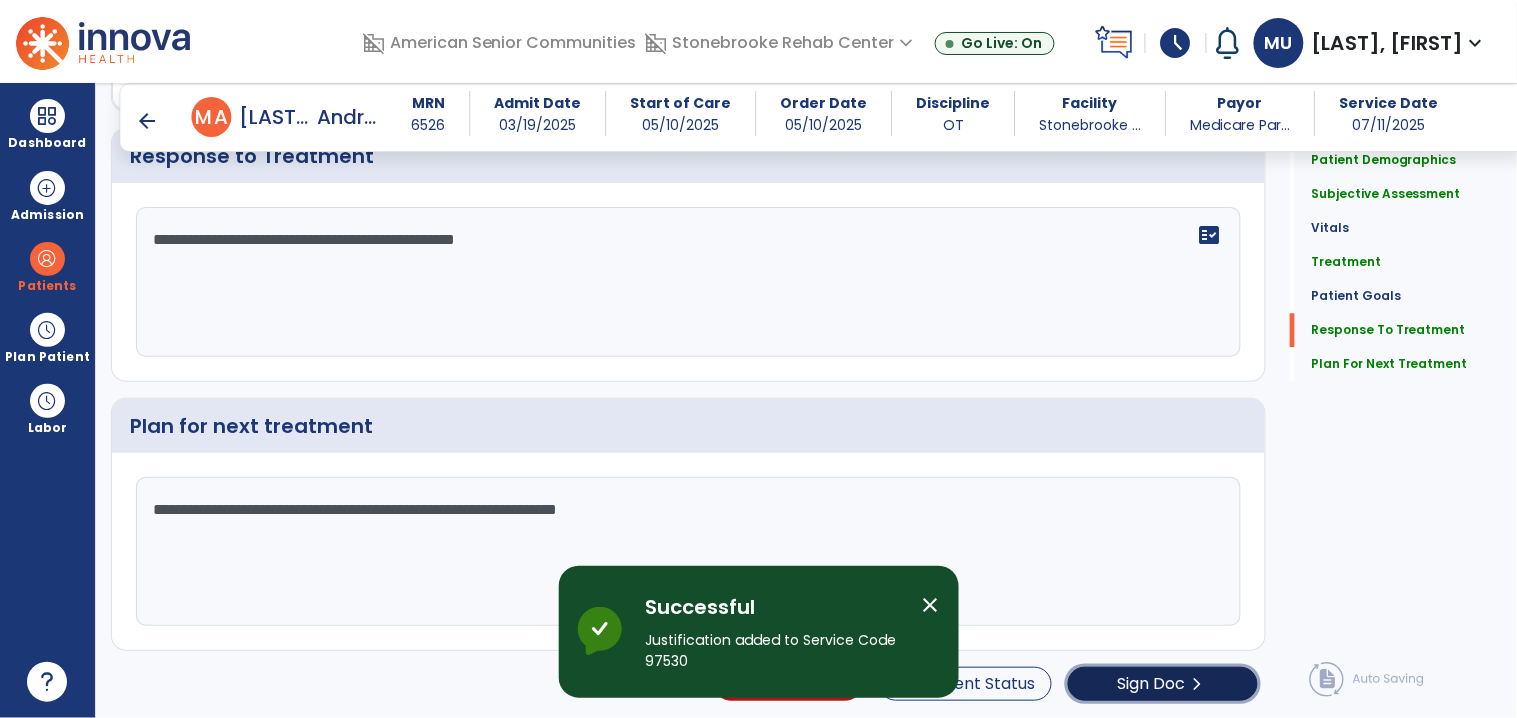 click on "chevron_right" 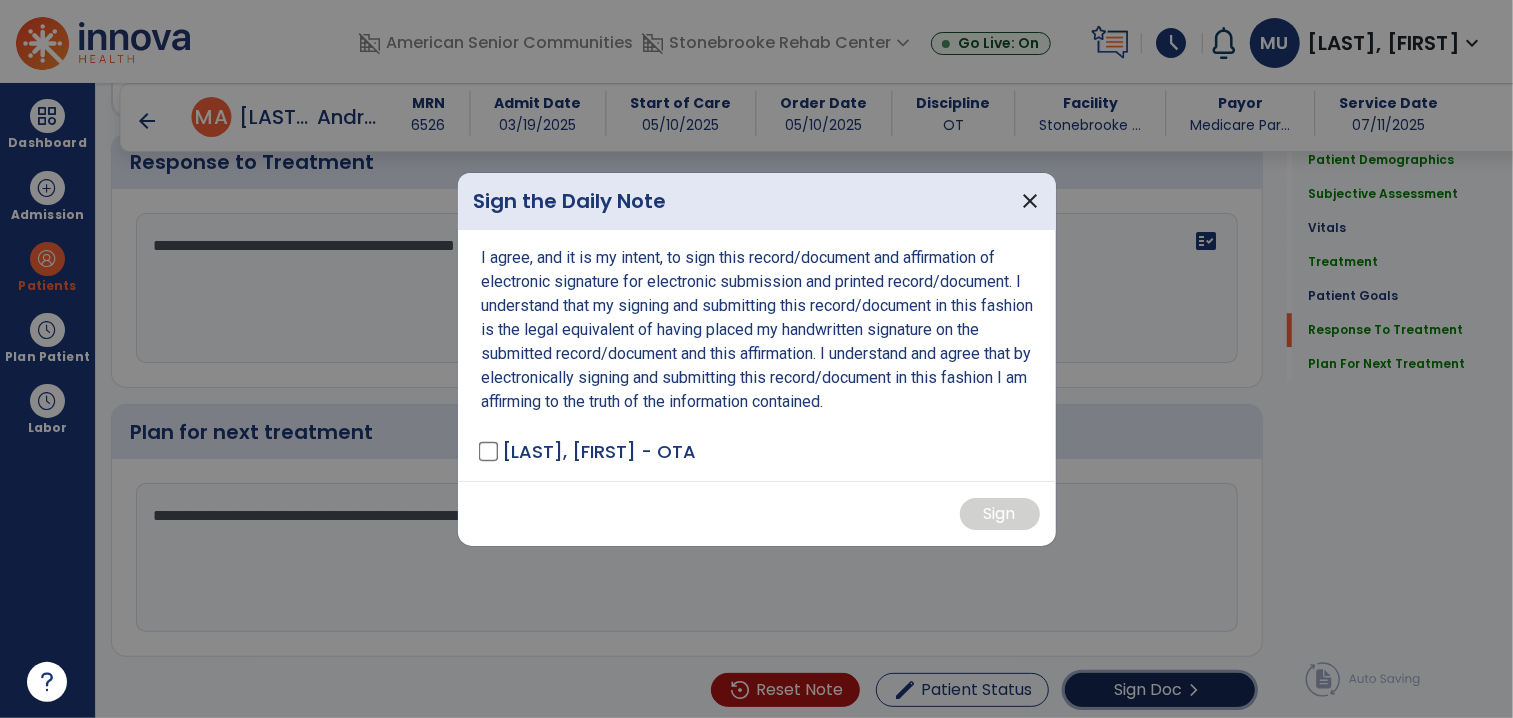 scroll, scrollTop: 3226, scrollLeft: 0, axis: vertical 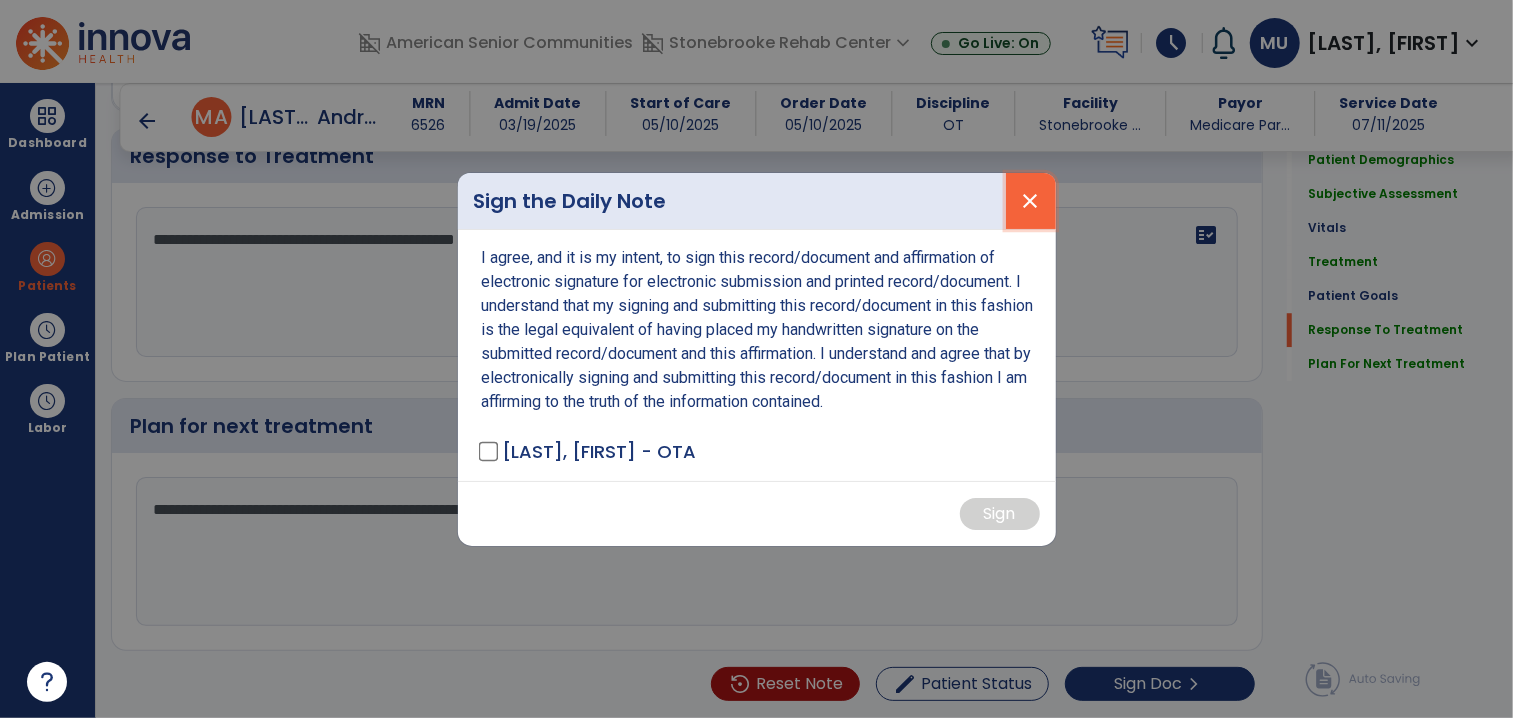 click on "close" at bounding box center (1031, 201) 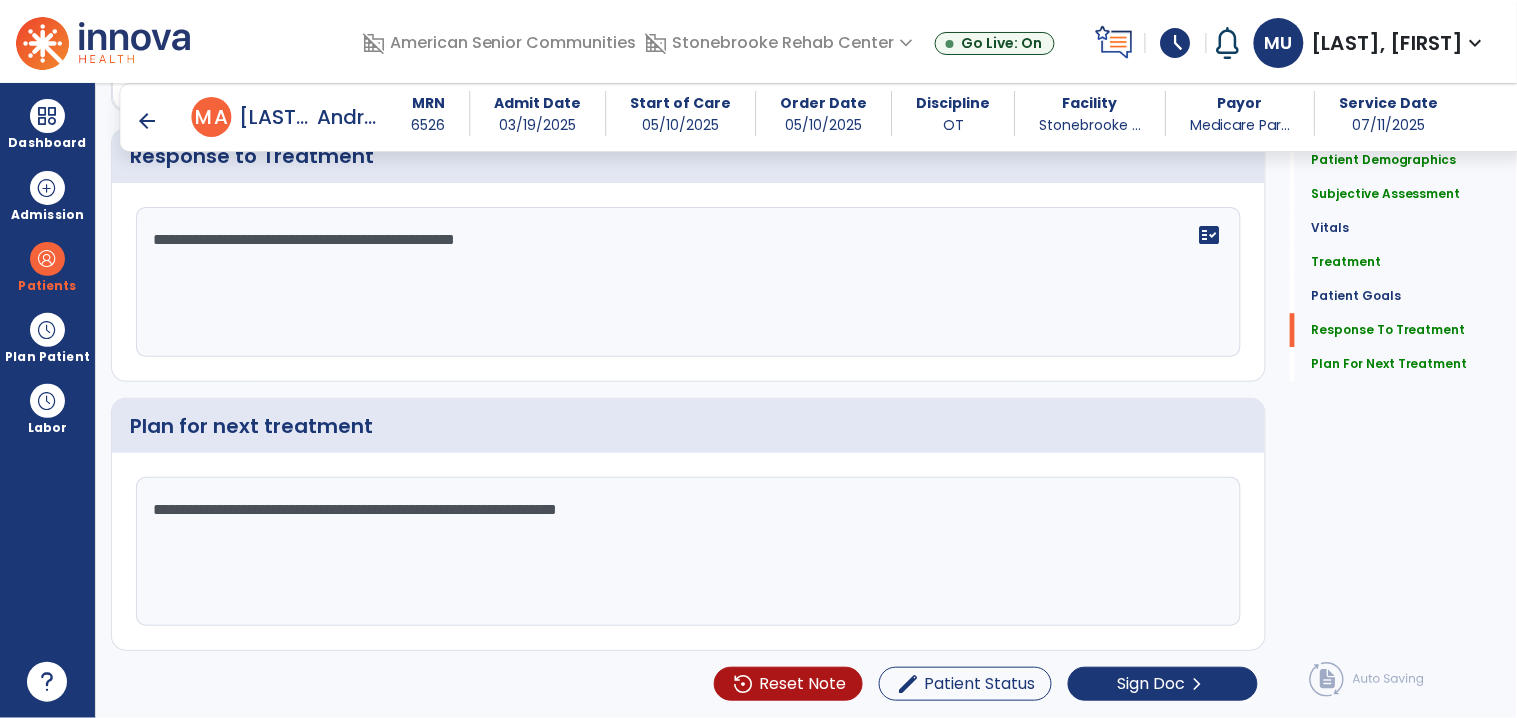 click on "**********" 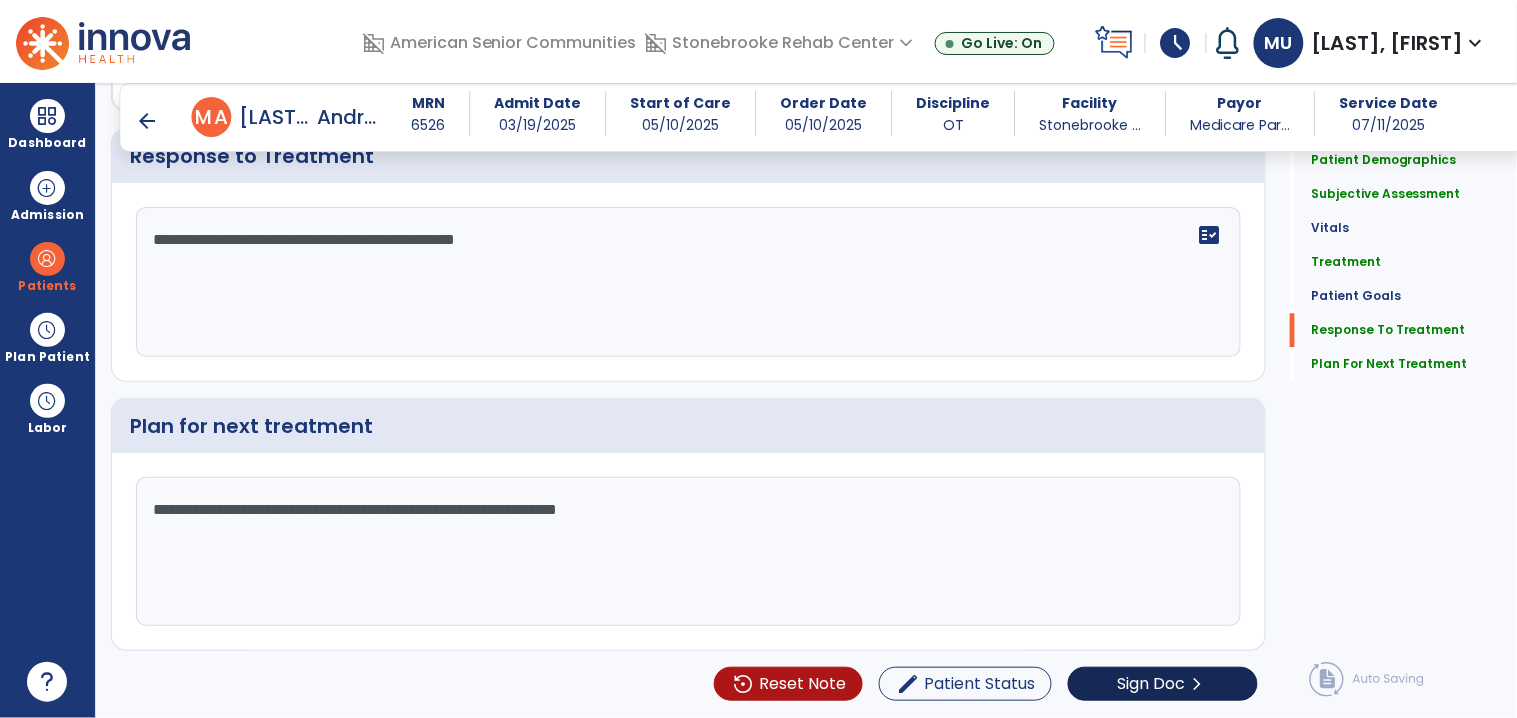type on "**********" 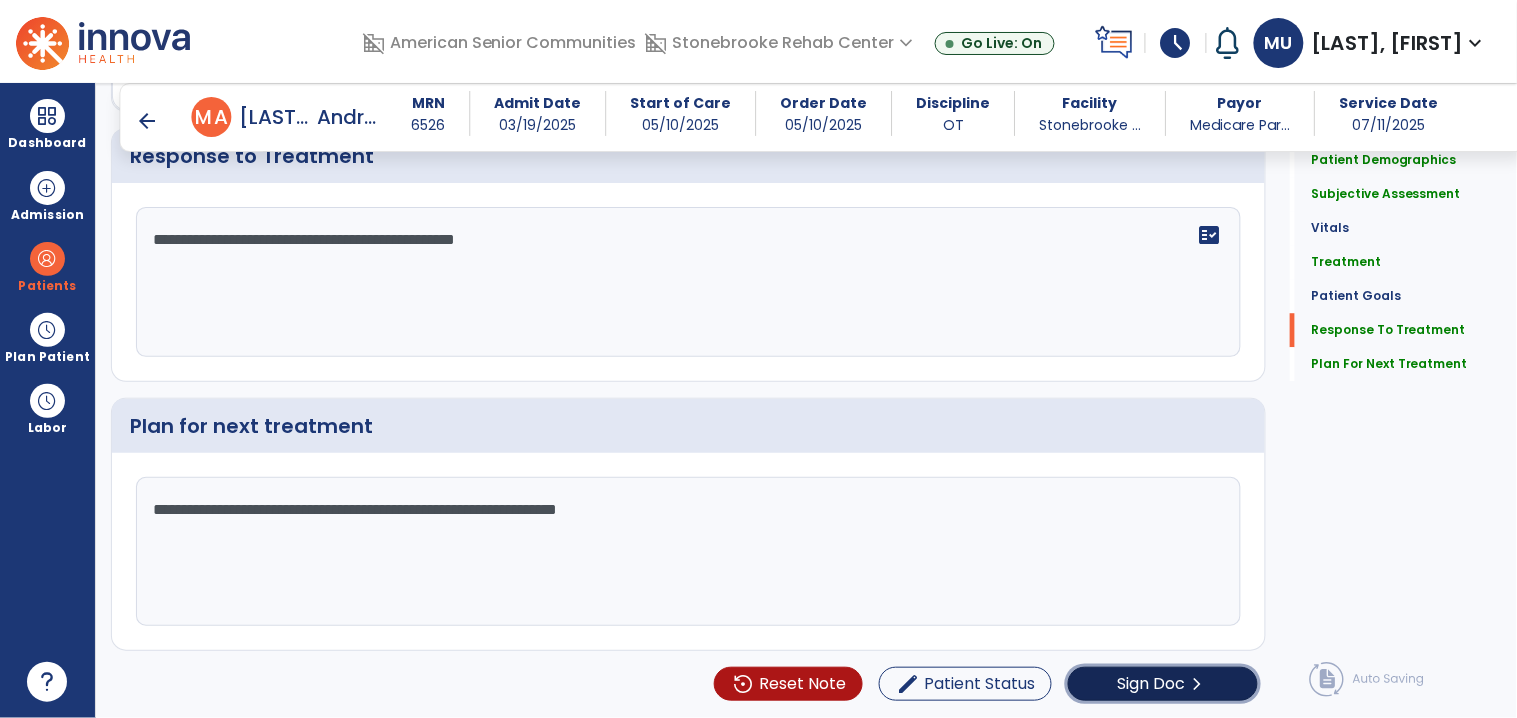 click on "Sign Doc" 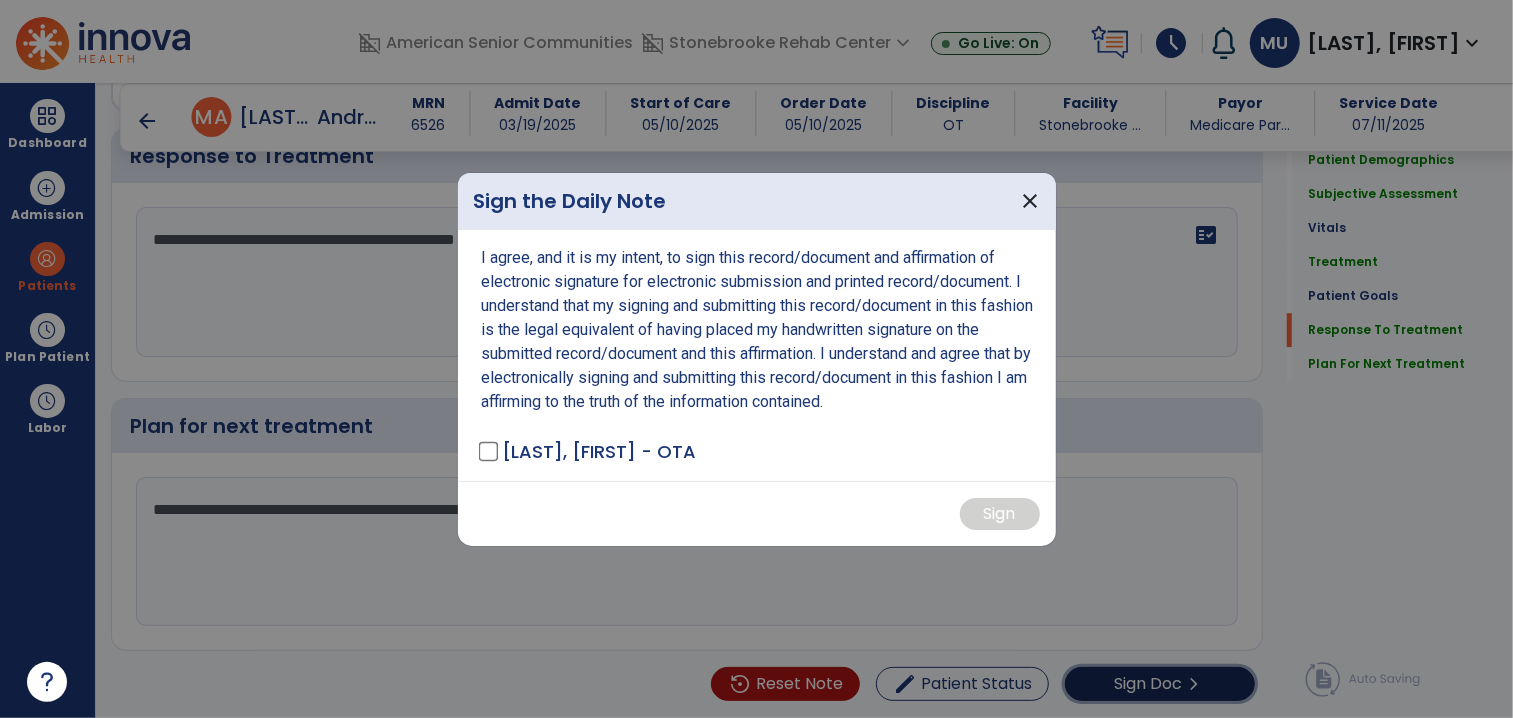scroll, scrollTop: 3226, scrollLeft: 0, axis: vertical 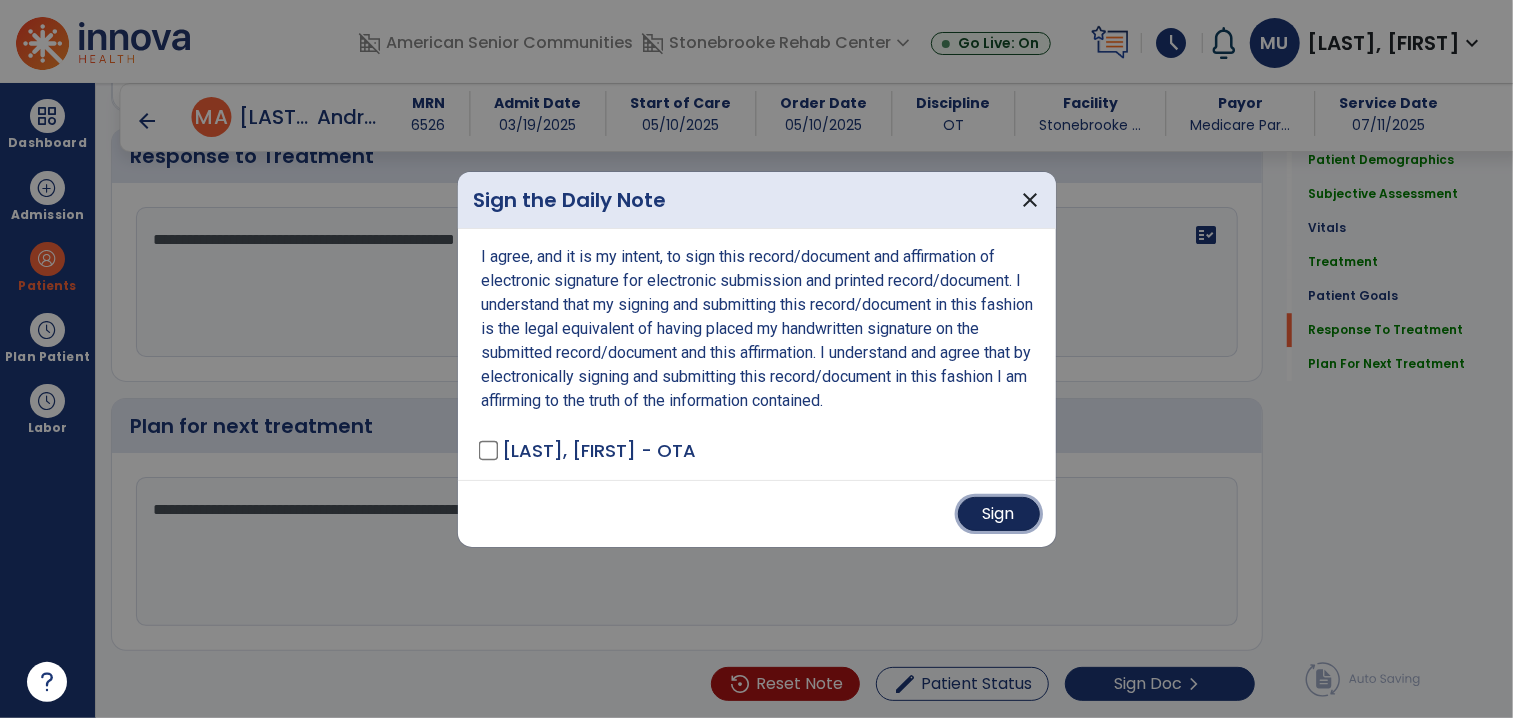 click on "Sign" at bounding box center (999, 514) 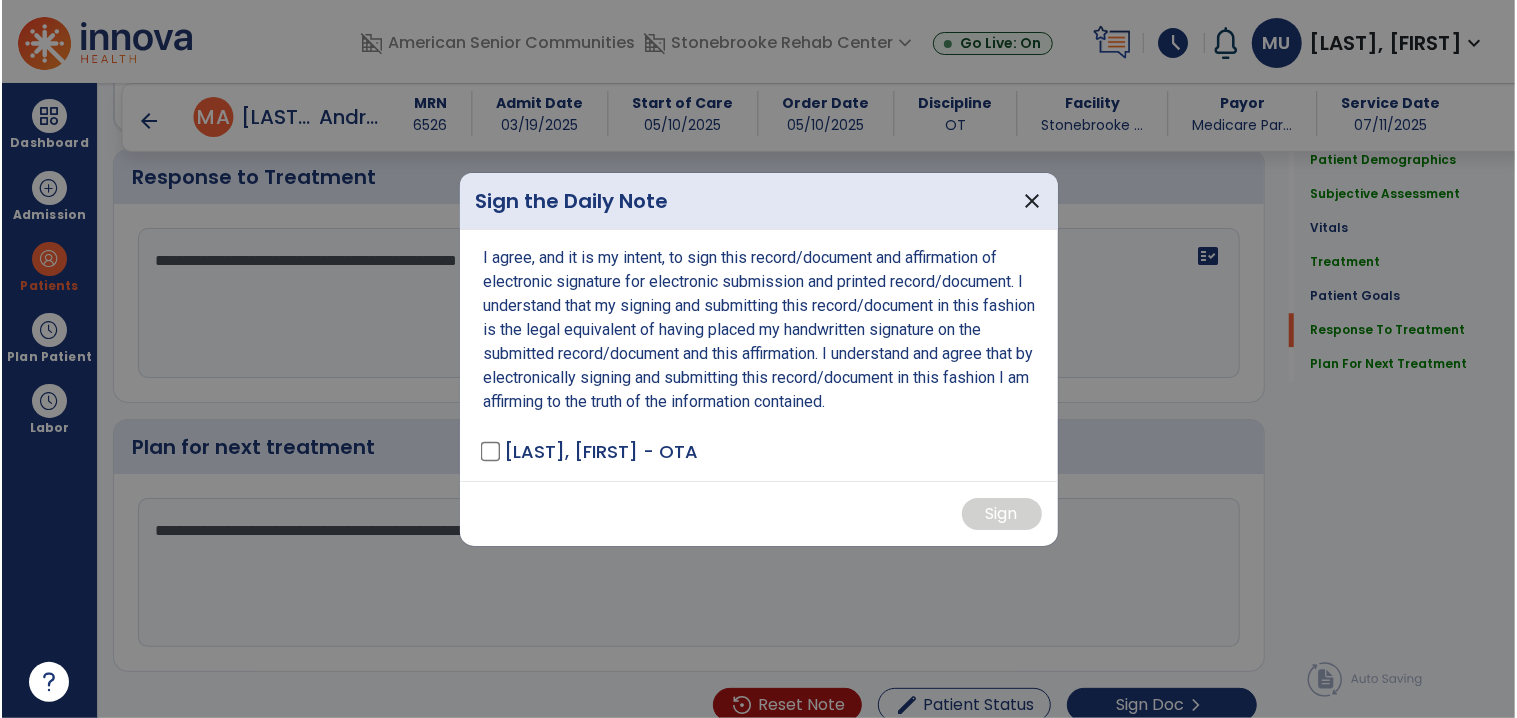 scroll, scrollTop: 3226, scrollLeft: 0, axis: vertical 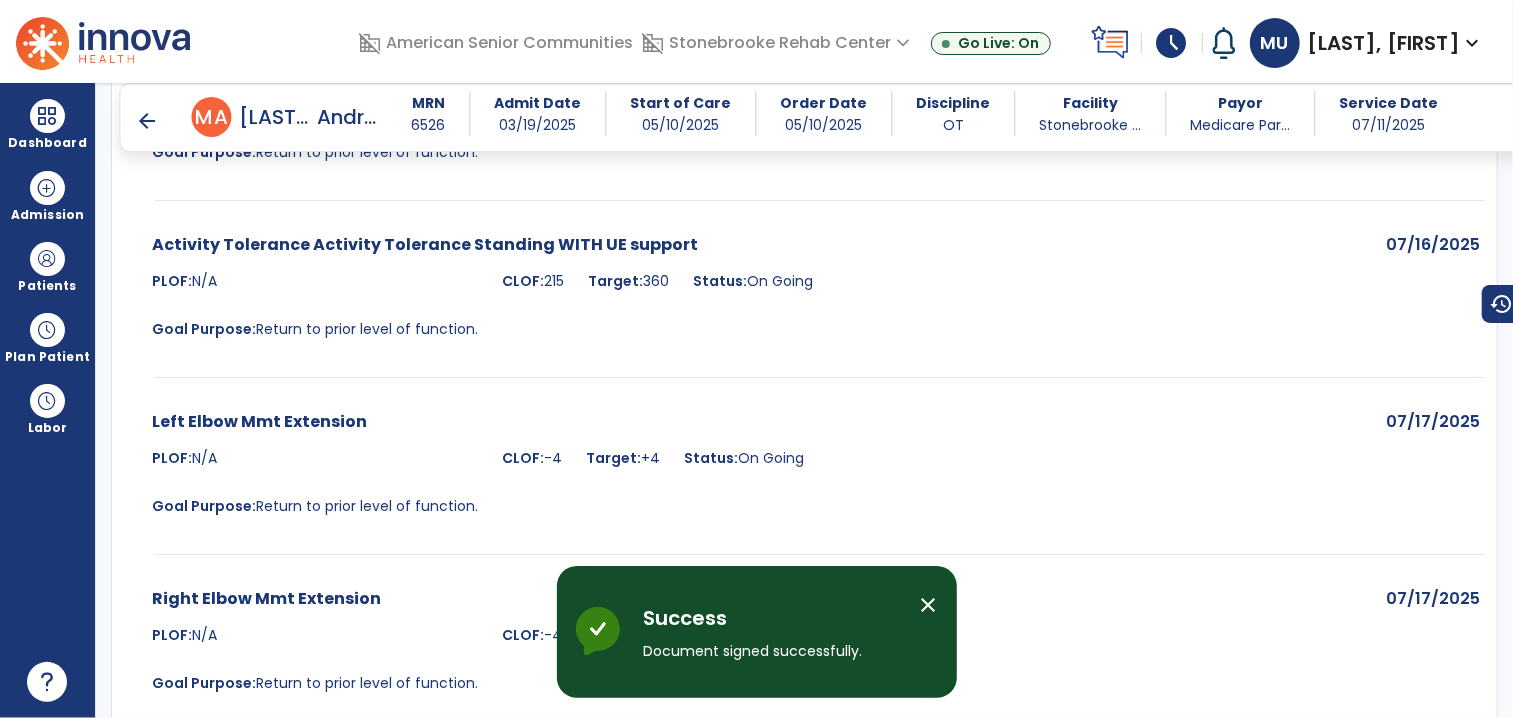 click on "arrow_back" at bounding box center [148, 121] 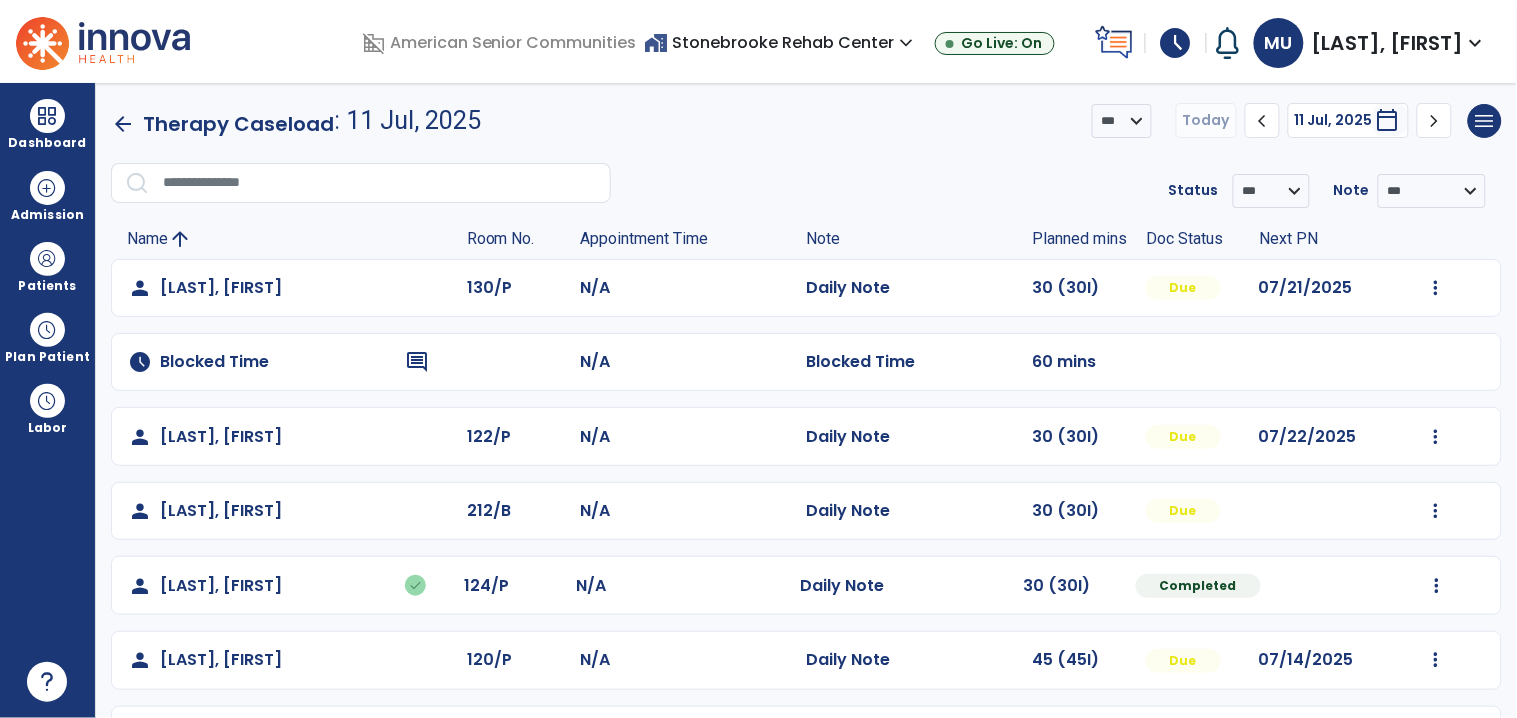 scroll, scrollTop: 68, scrollLeft: 0, axis: vertical 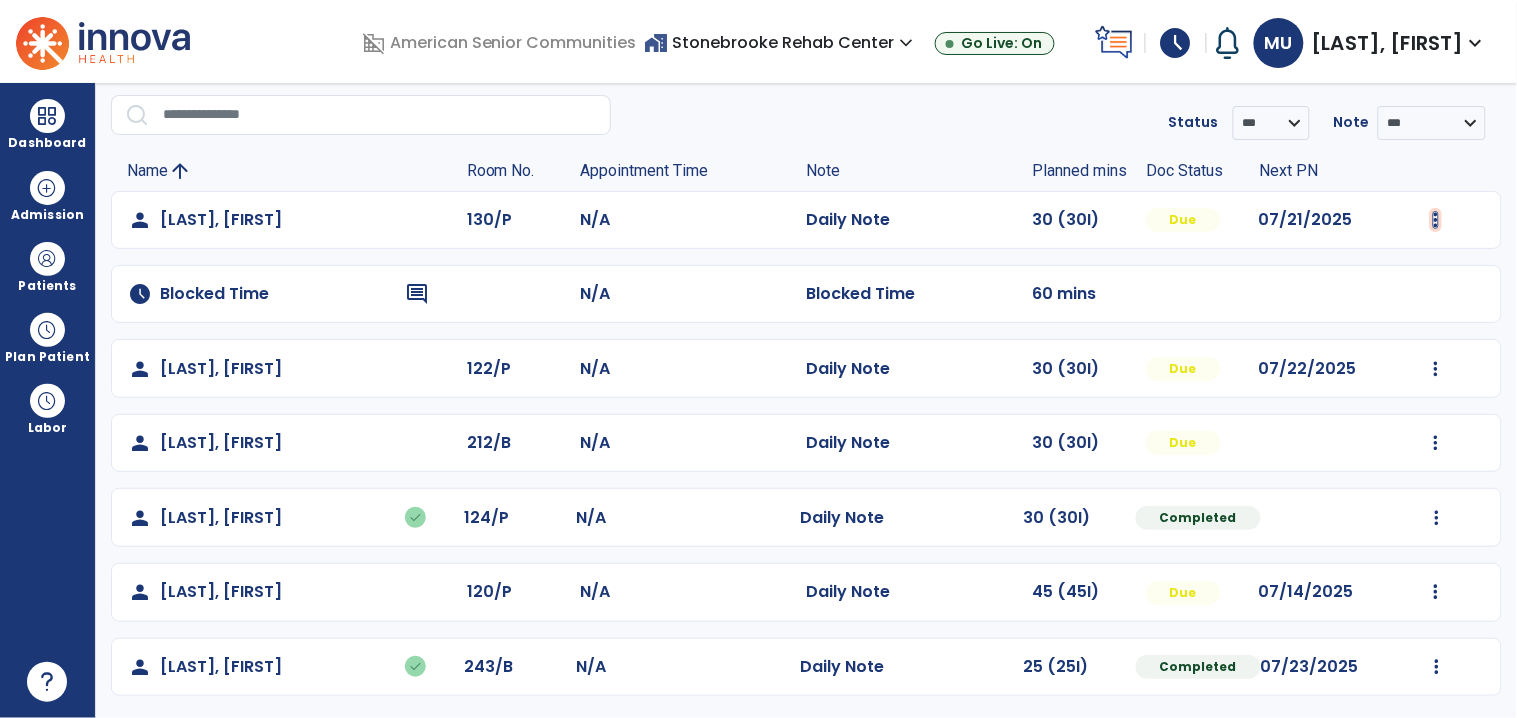 click at bounding box center [1436, 220] 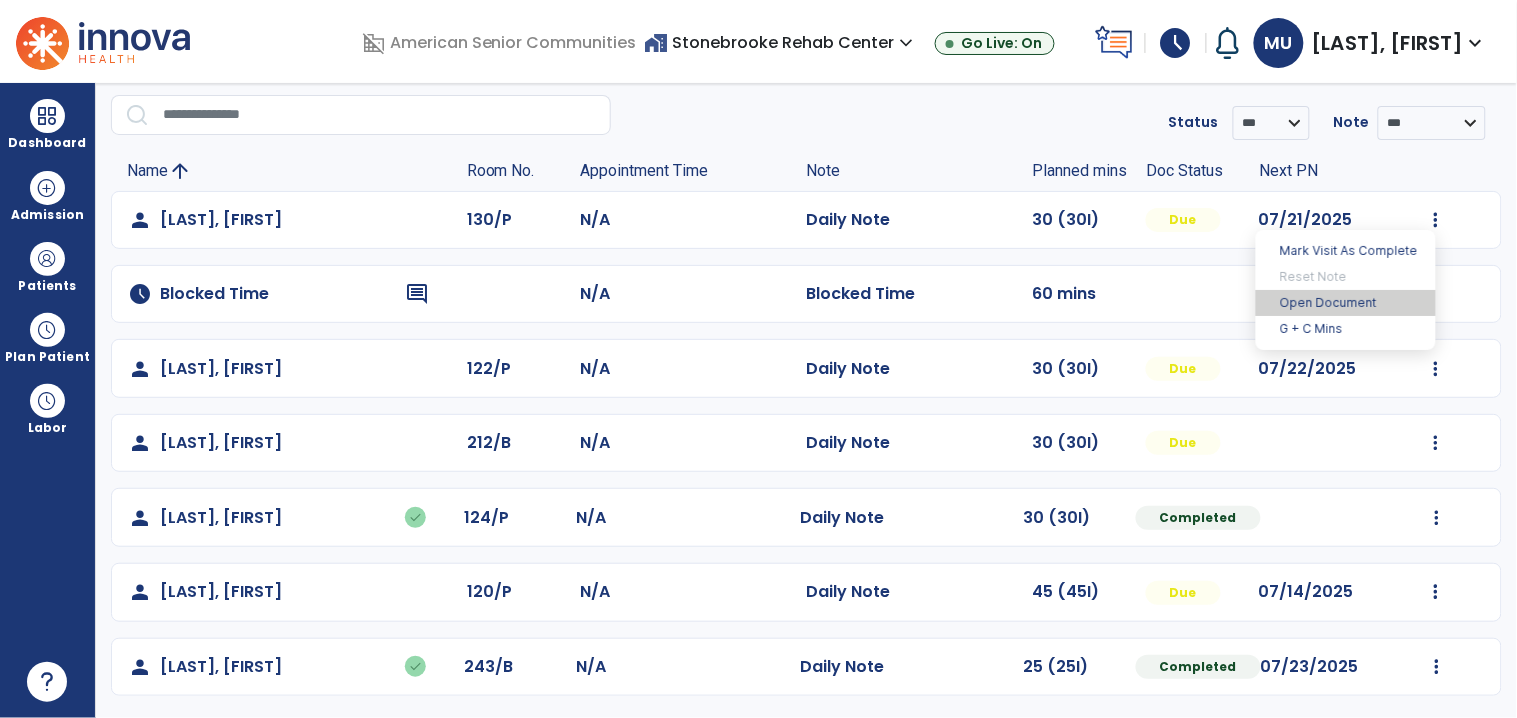 click on "Open Document" at bounding box center [1346, 303] 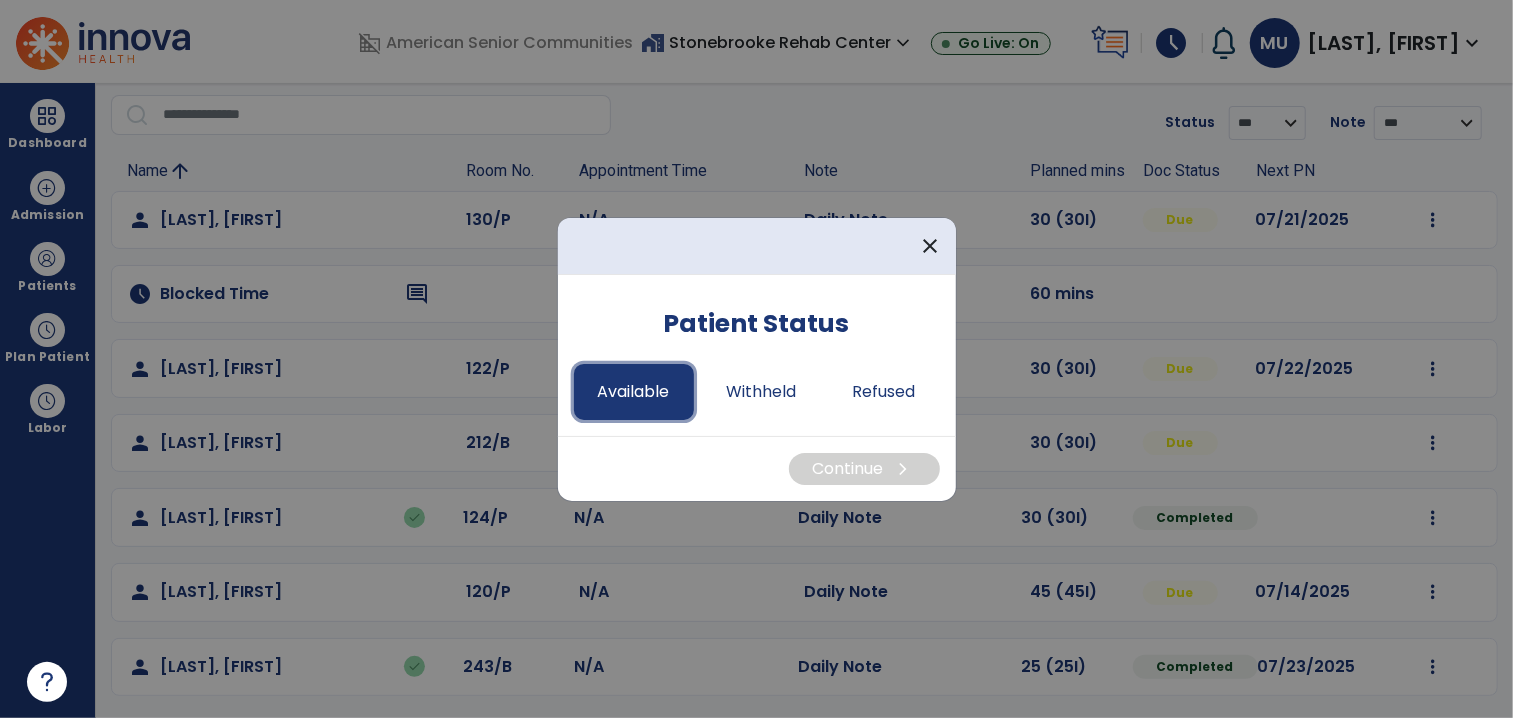 click on "Available" at bounding box center (634, 392) 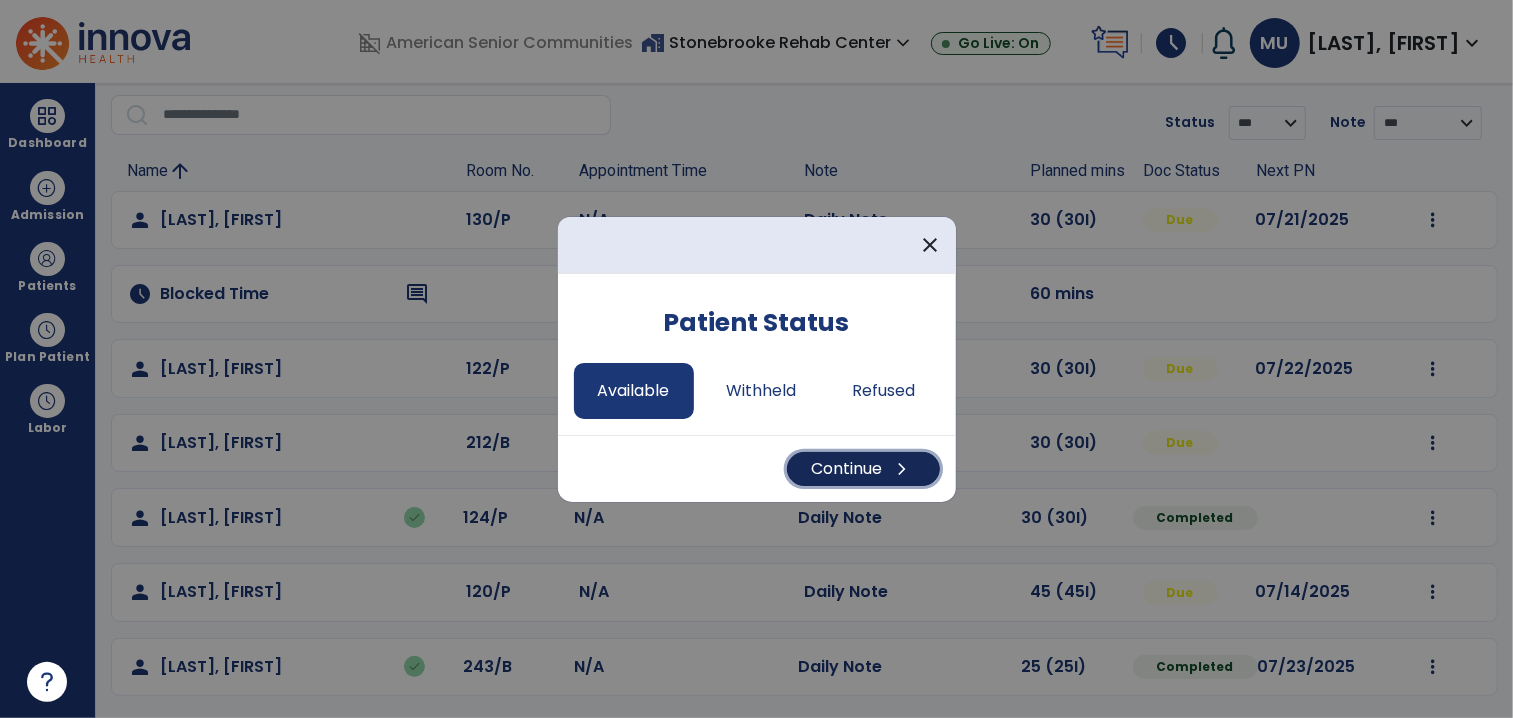 click on "Continue   chevron_right" at bounding box center [863, 469] 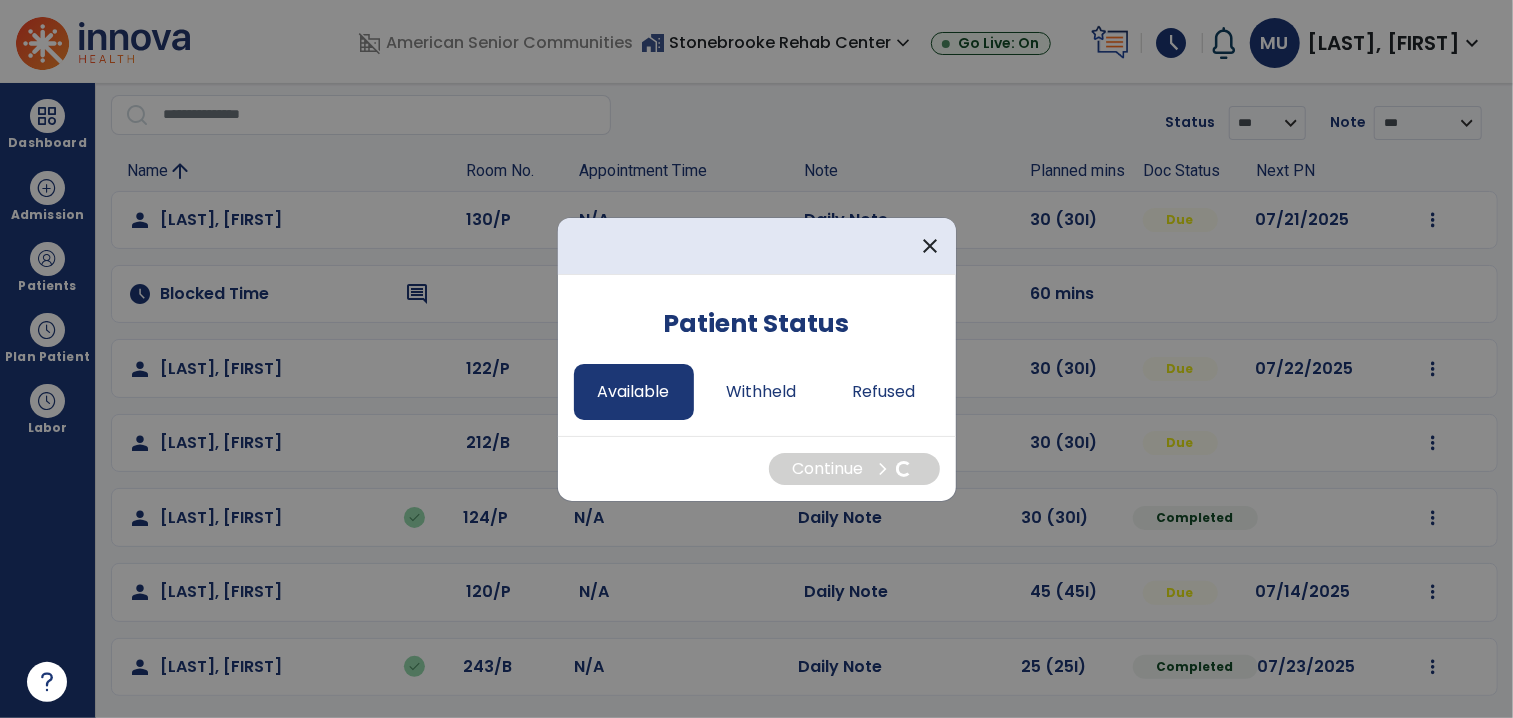 select on "*" 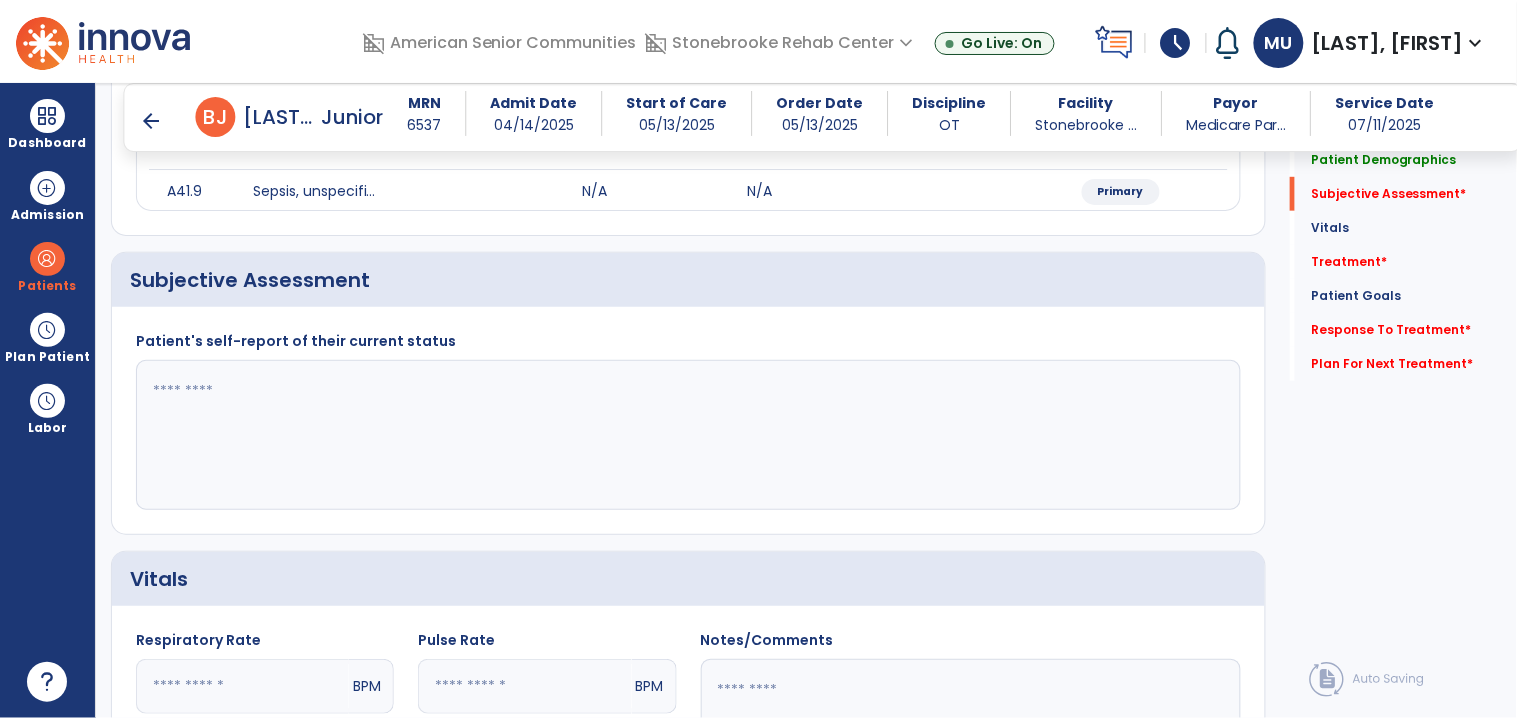 scroll, scrollTop: 280, scrollLeft: 0, axis: vertical 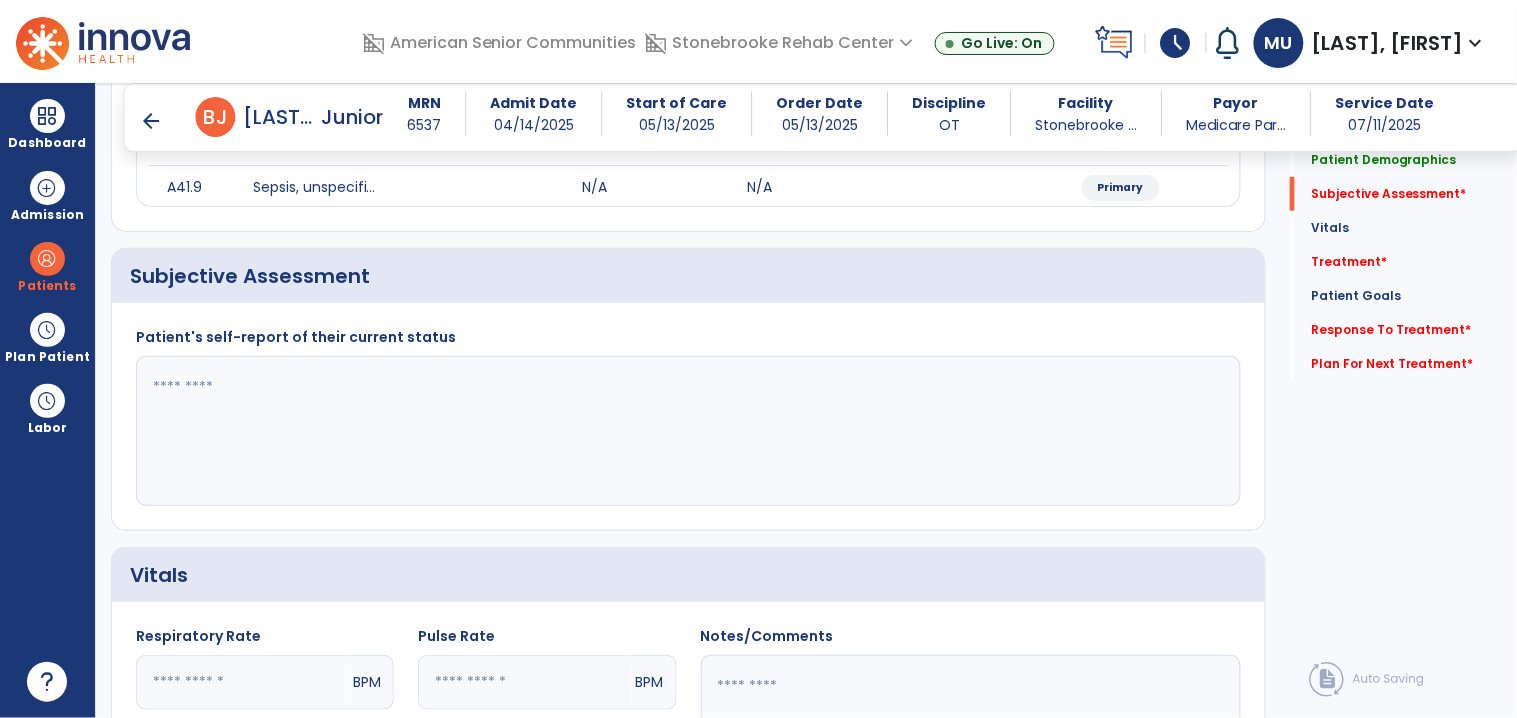 click 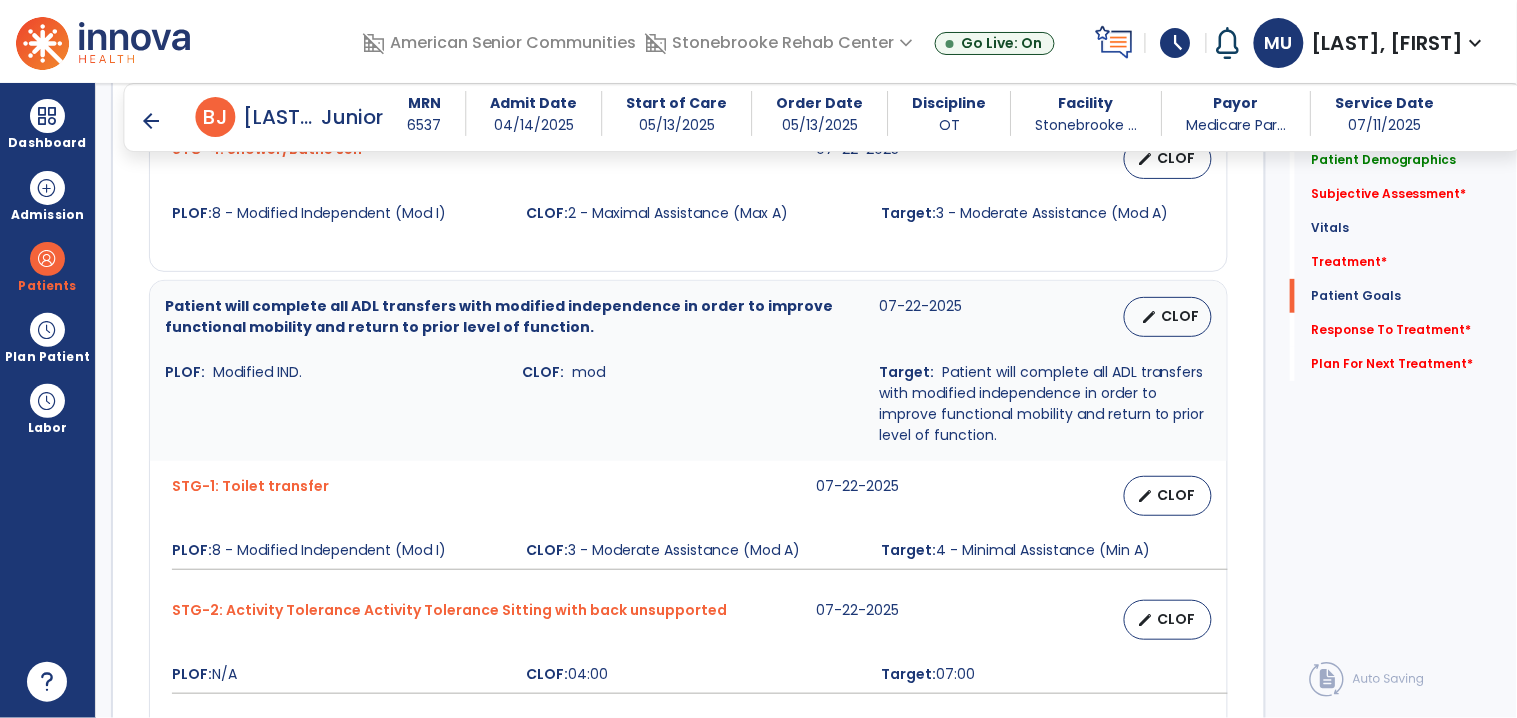 scroll, scrollTop: 3107, scrollLeft: 0, axis: vertical 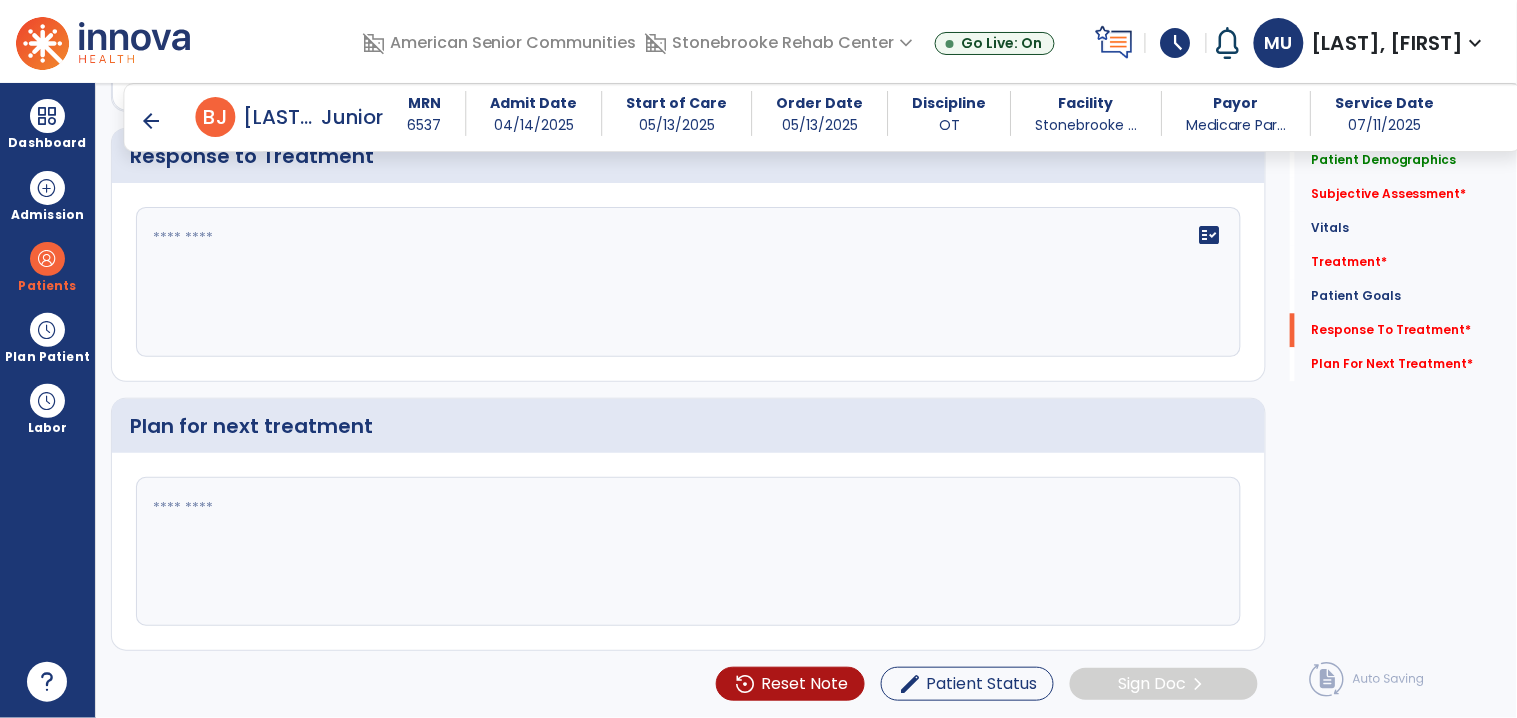 type on "**********" 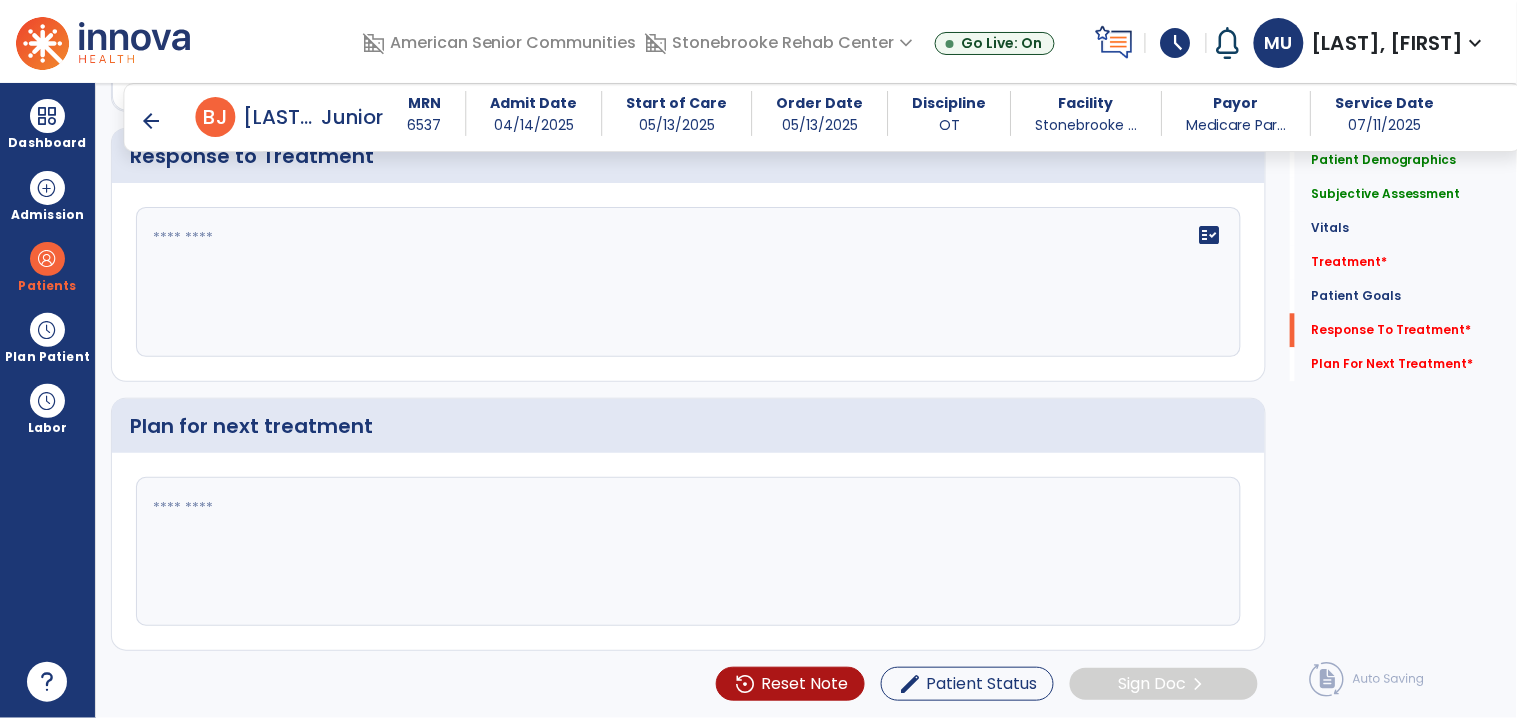 click on "fact_check" 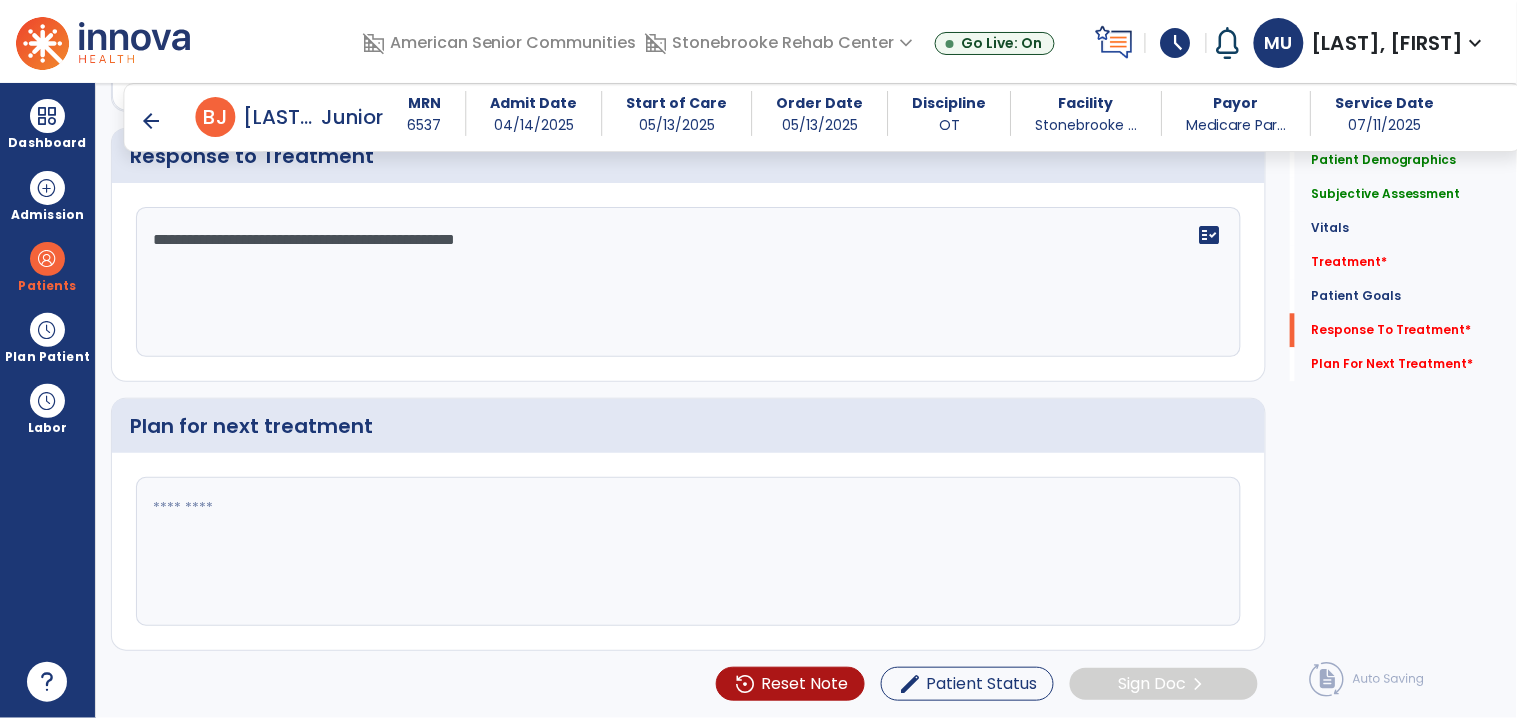 paste on "**********" 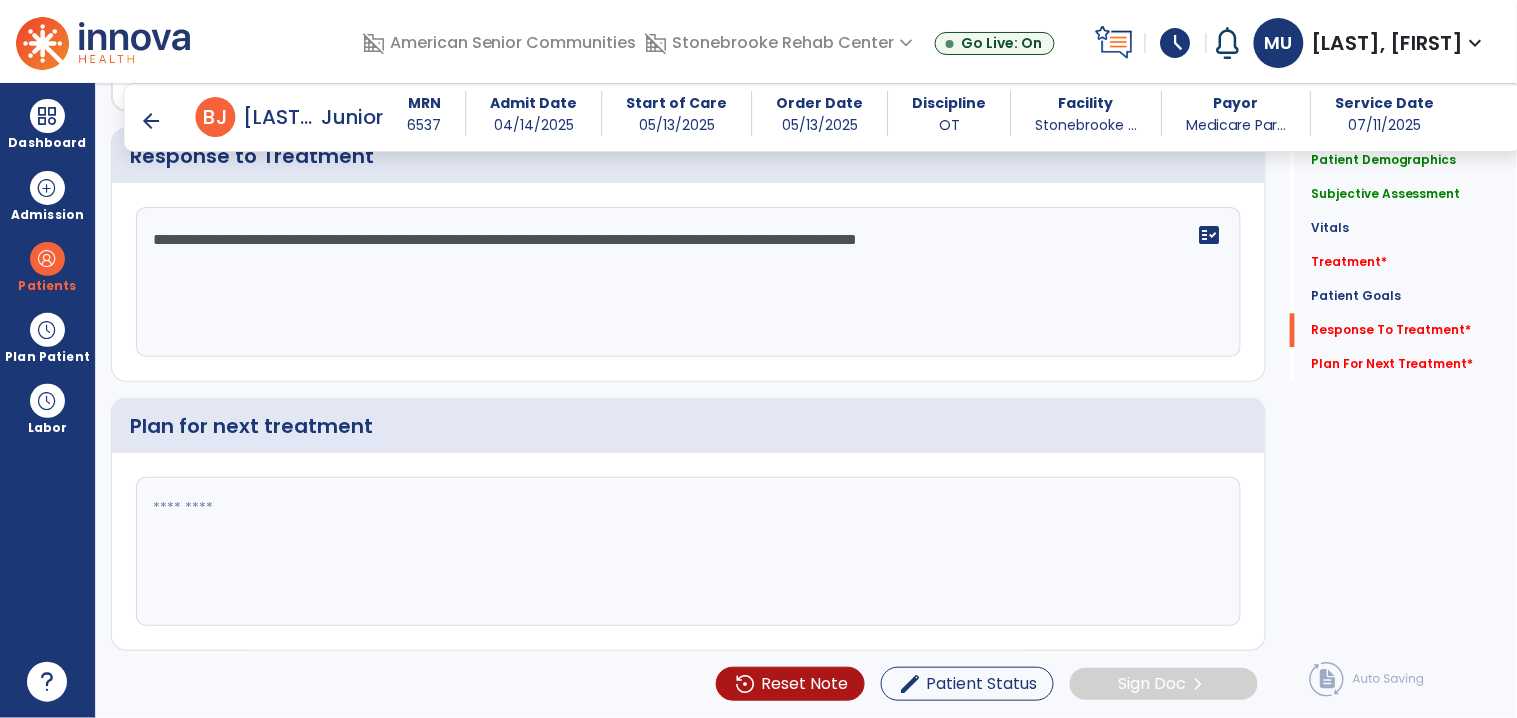 click 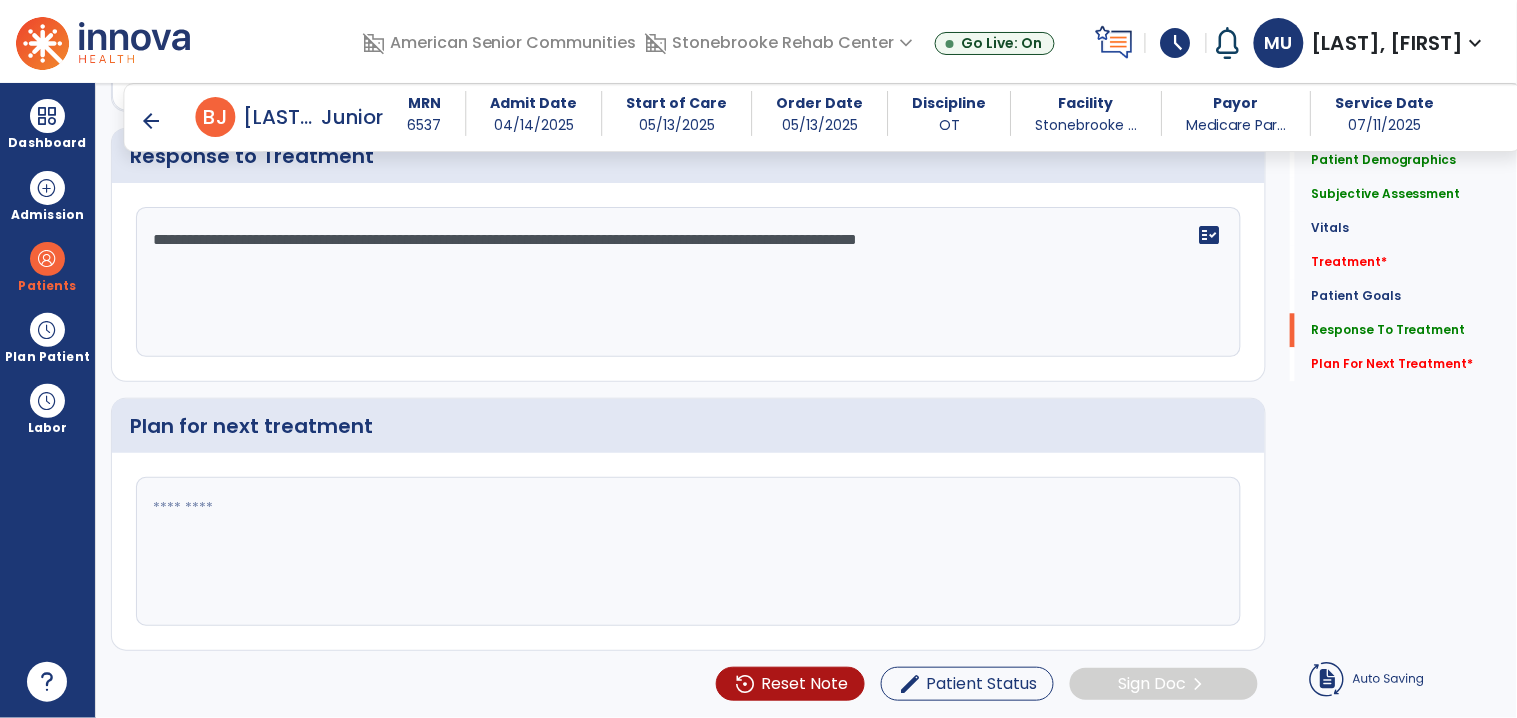 drag, startPoint x: 547, startPoint y: 245, endPoint x: 1426, endPoint y: 480, distance: 909.8714 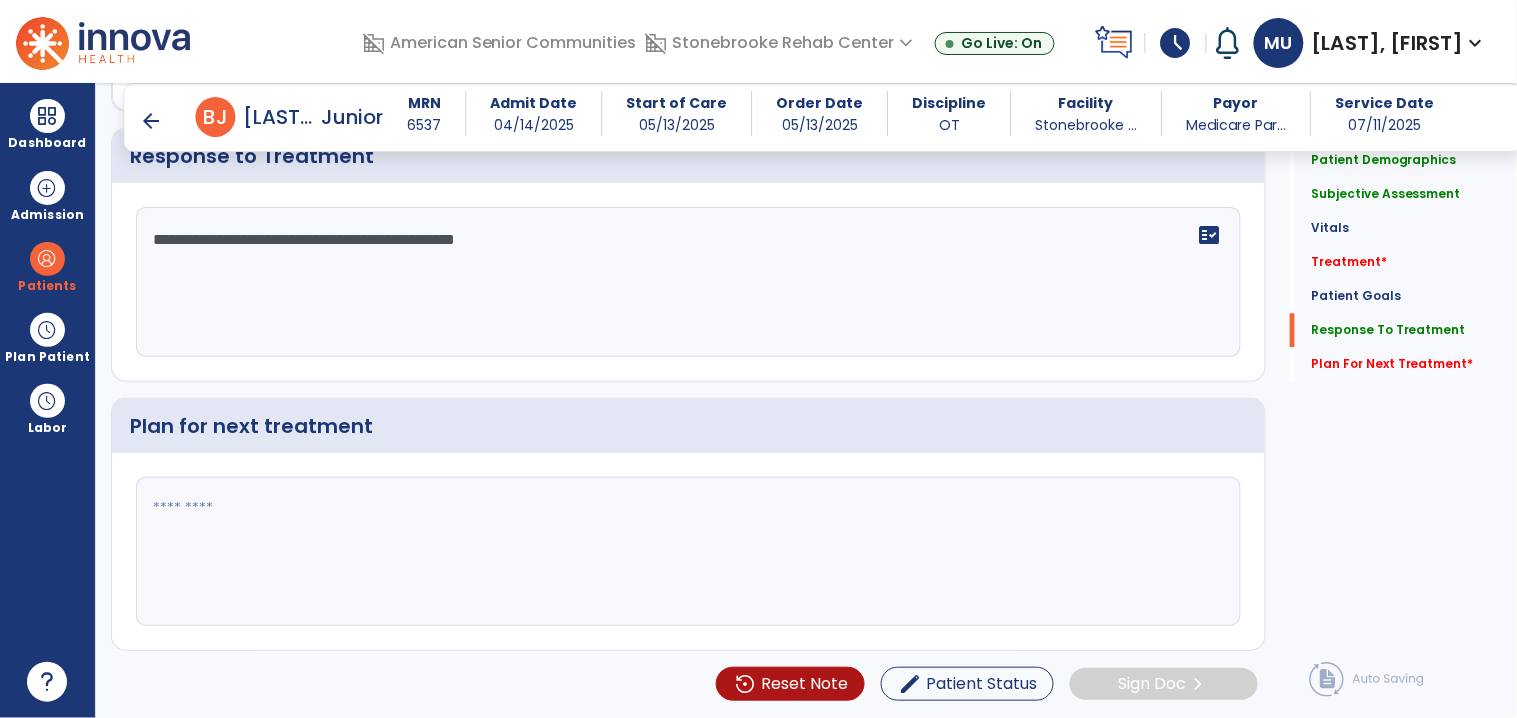 type on "**********" 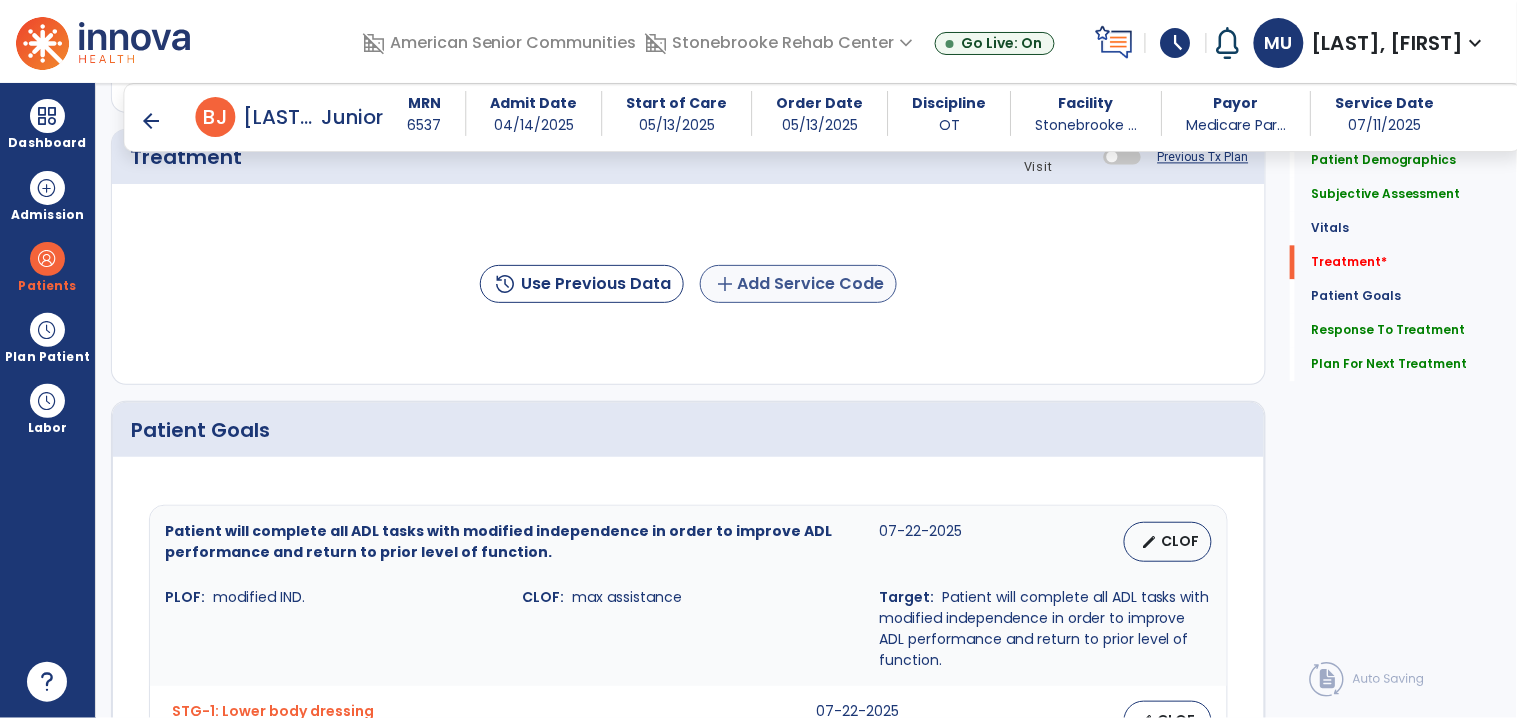 type on "**********" 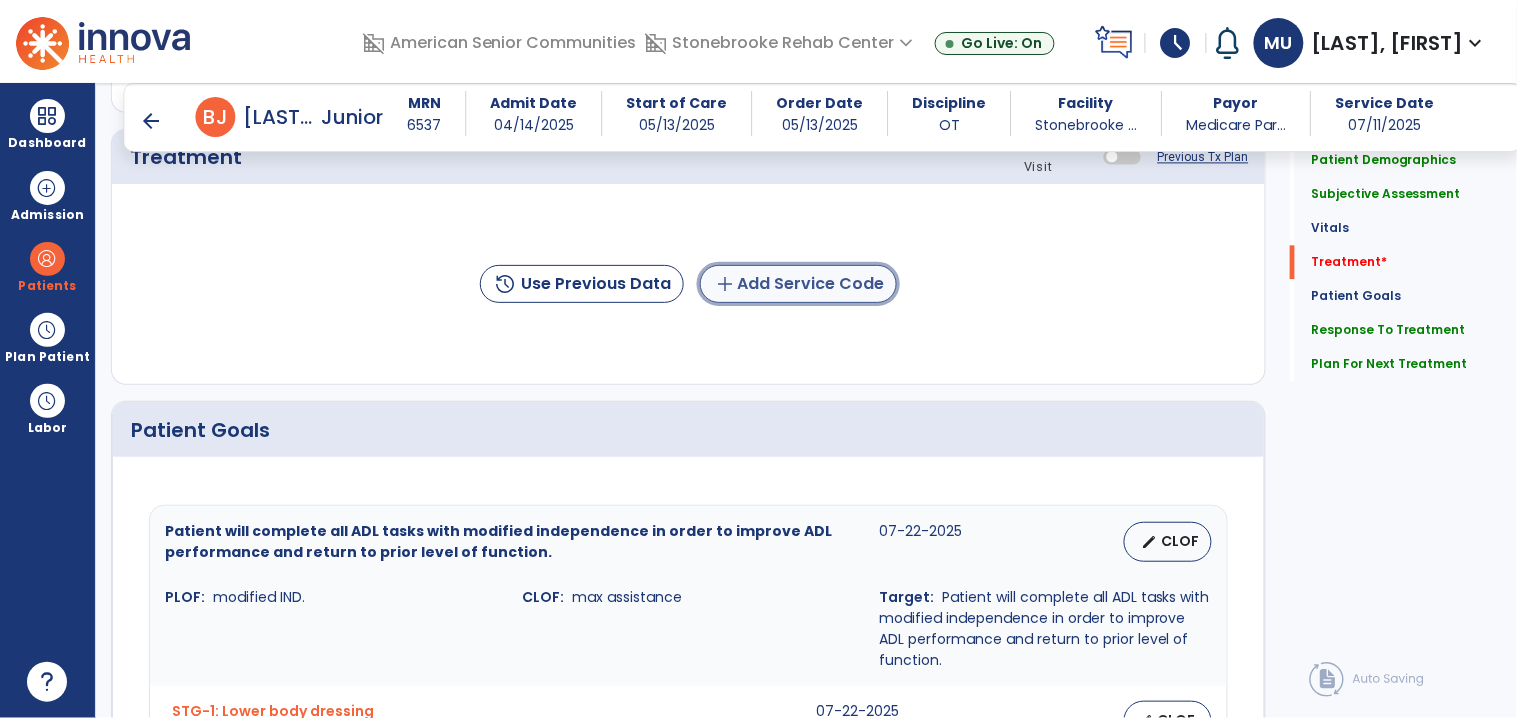 click on "add  Add Service Code" 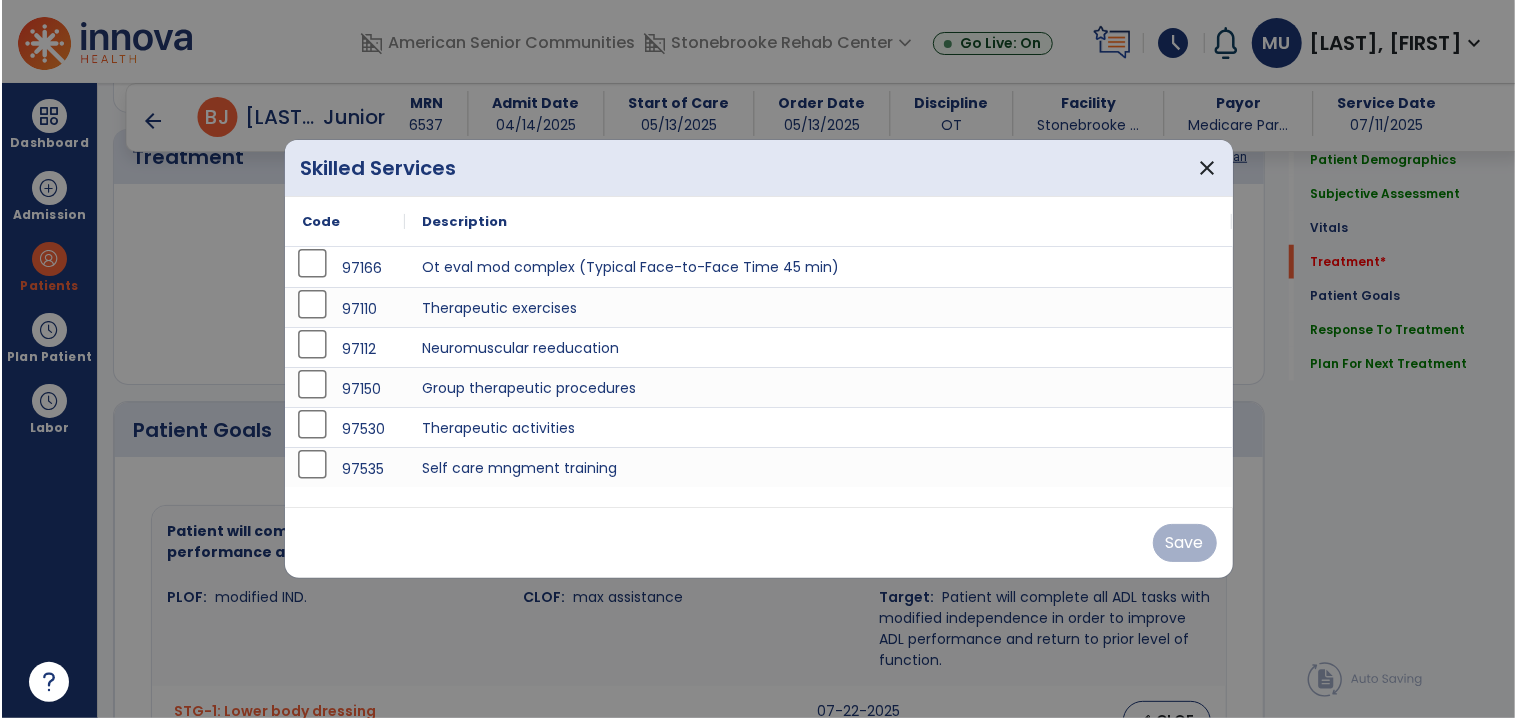 scroll, scrollTop: 1120, scrollLeft: 0, axis: vertical 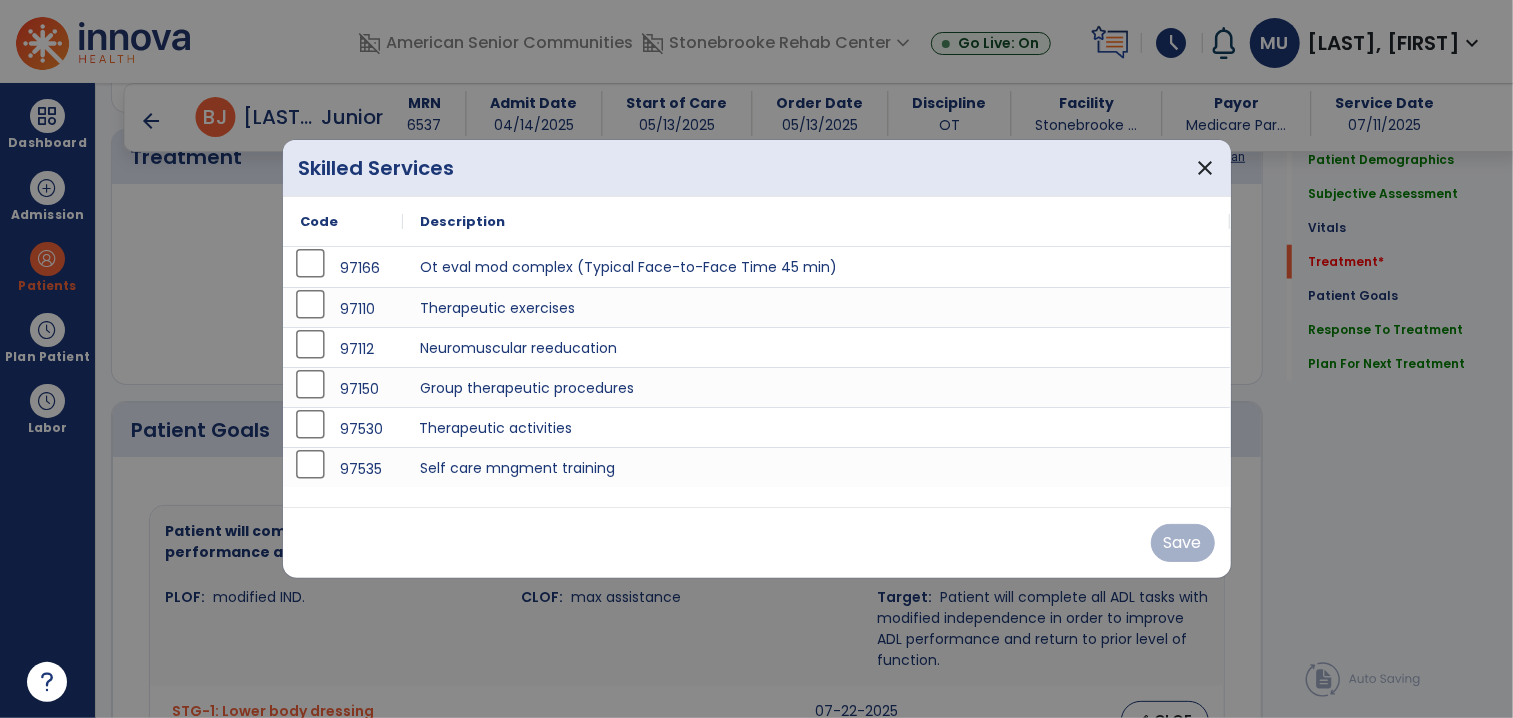 click on "Therapeutic activities" at bounding box center [817, 427] 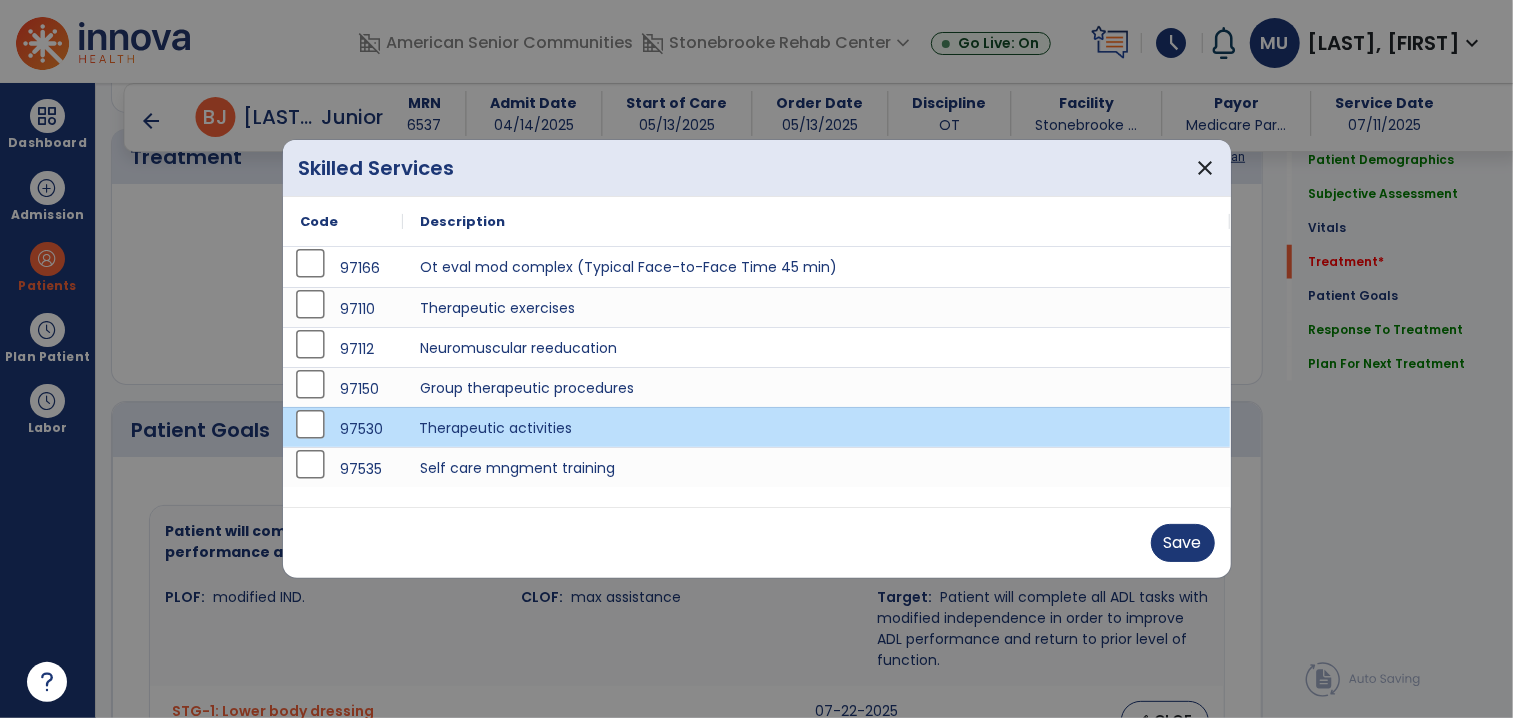 click on "Save" at bounding box center (757, 542) 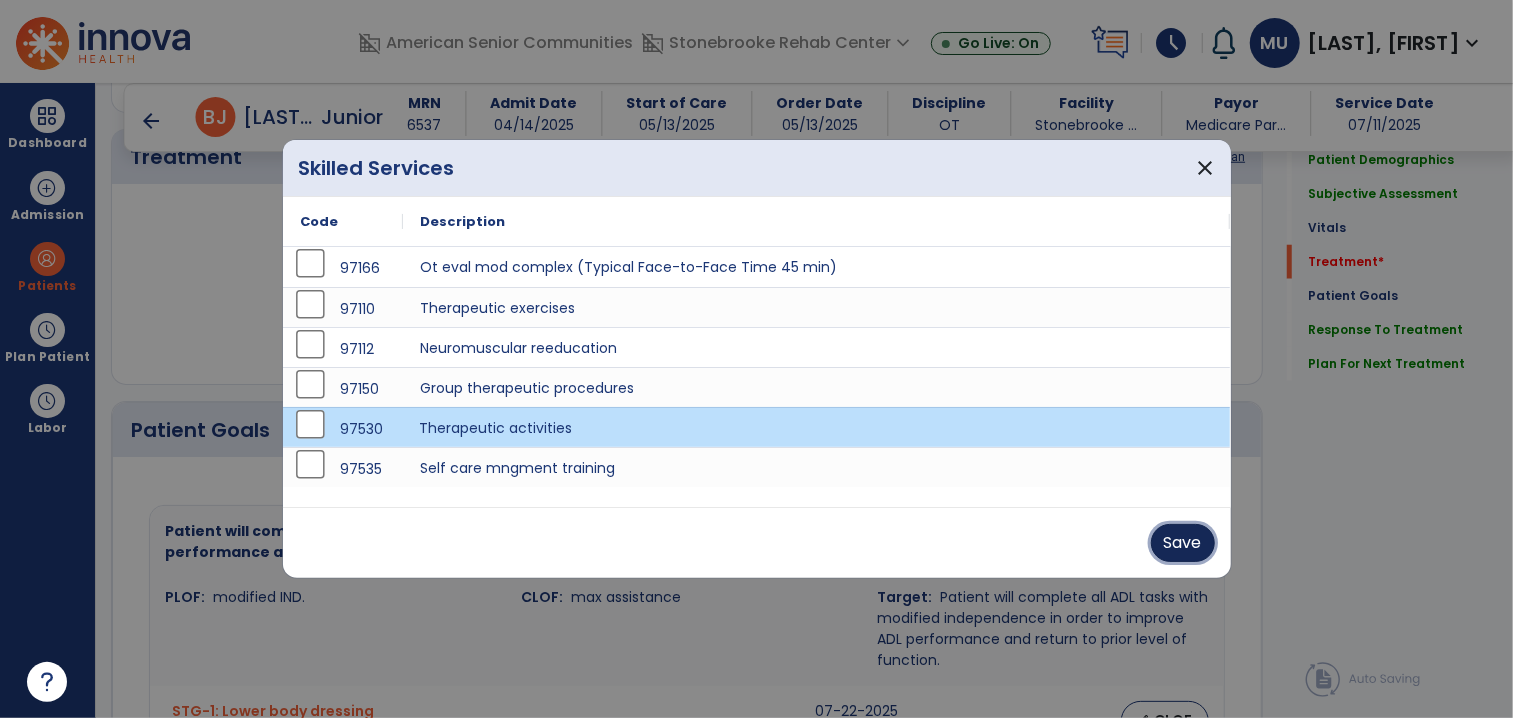 click on "Save" at bounding box center (1183, 543) 